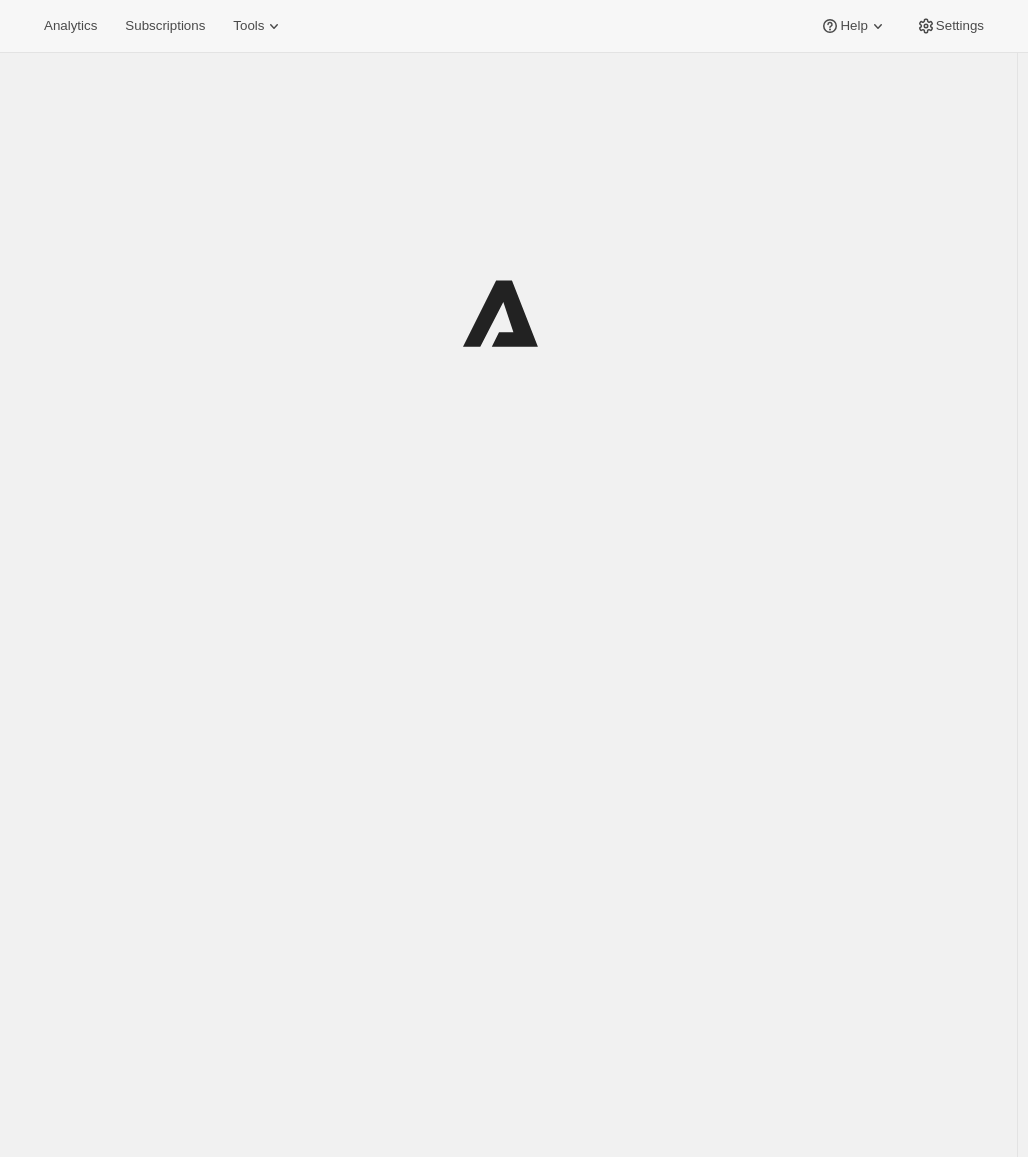 scroll, scrollTop: 0, scrollLeft: 0, axis: both 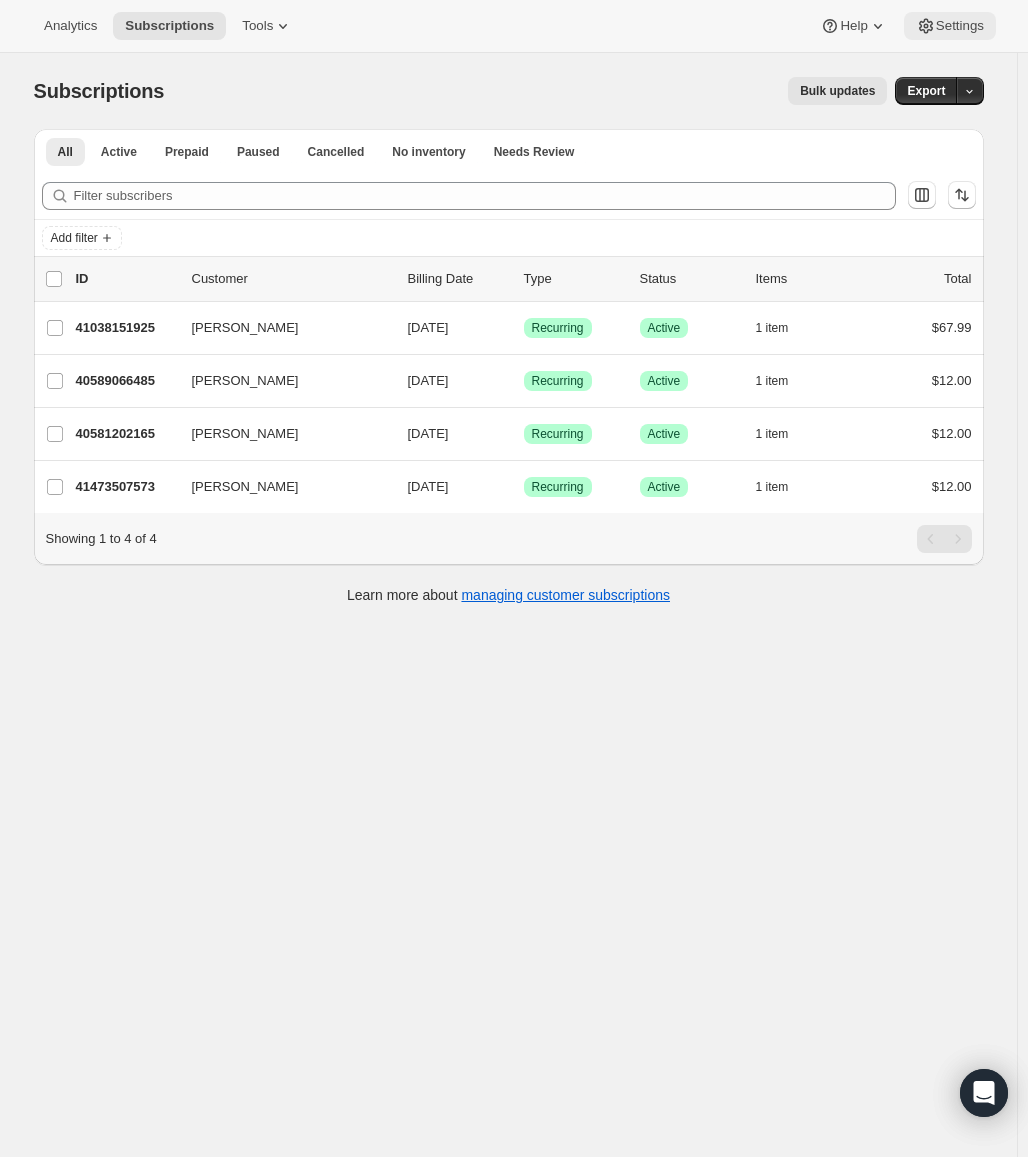 click 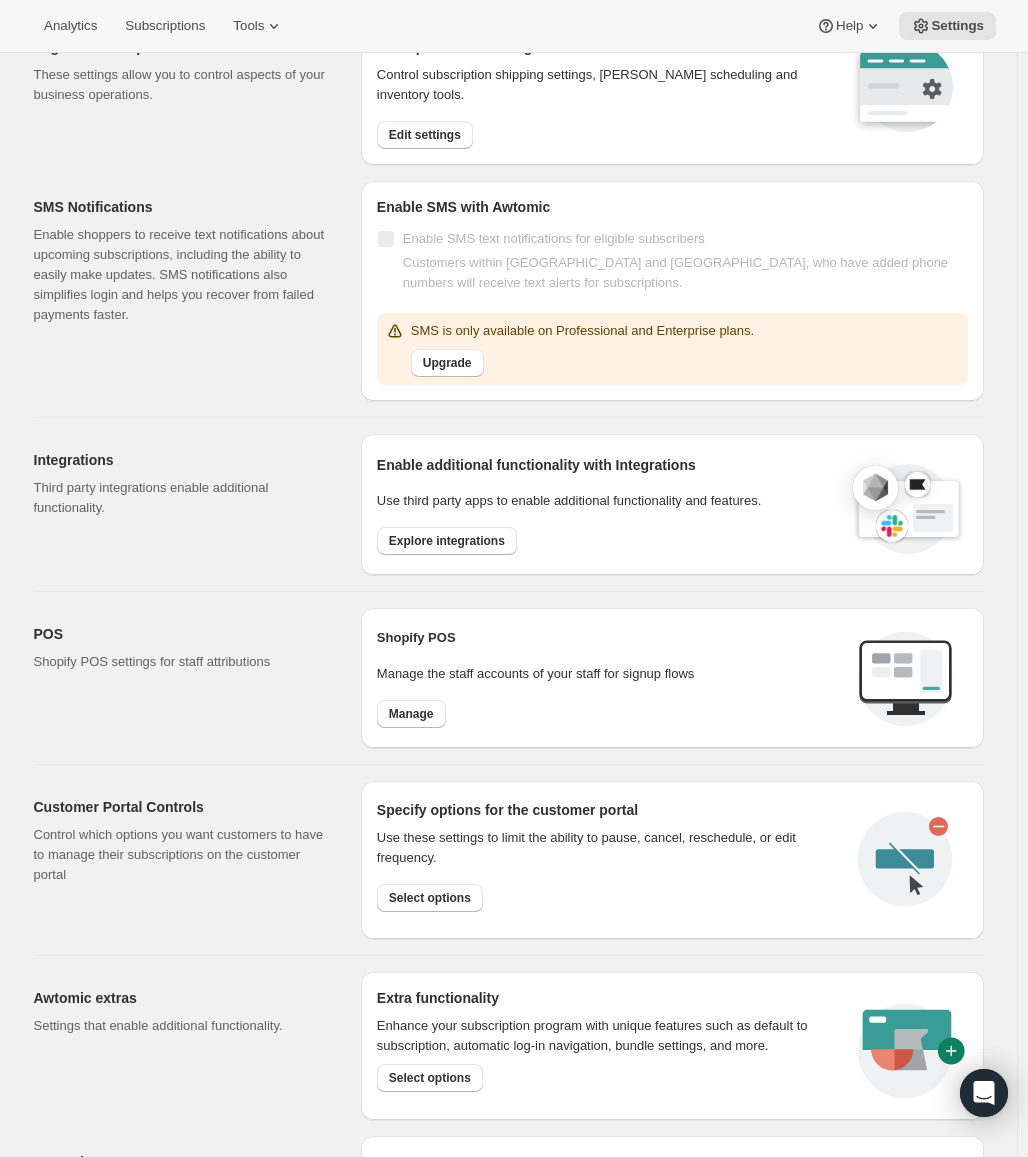 scroll, scrollTop: 0, scrollLeft: 0, axis: both 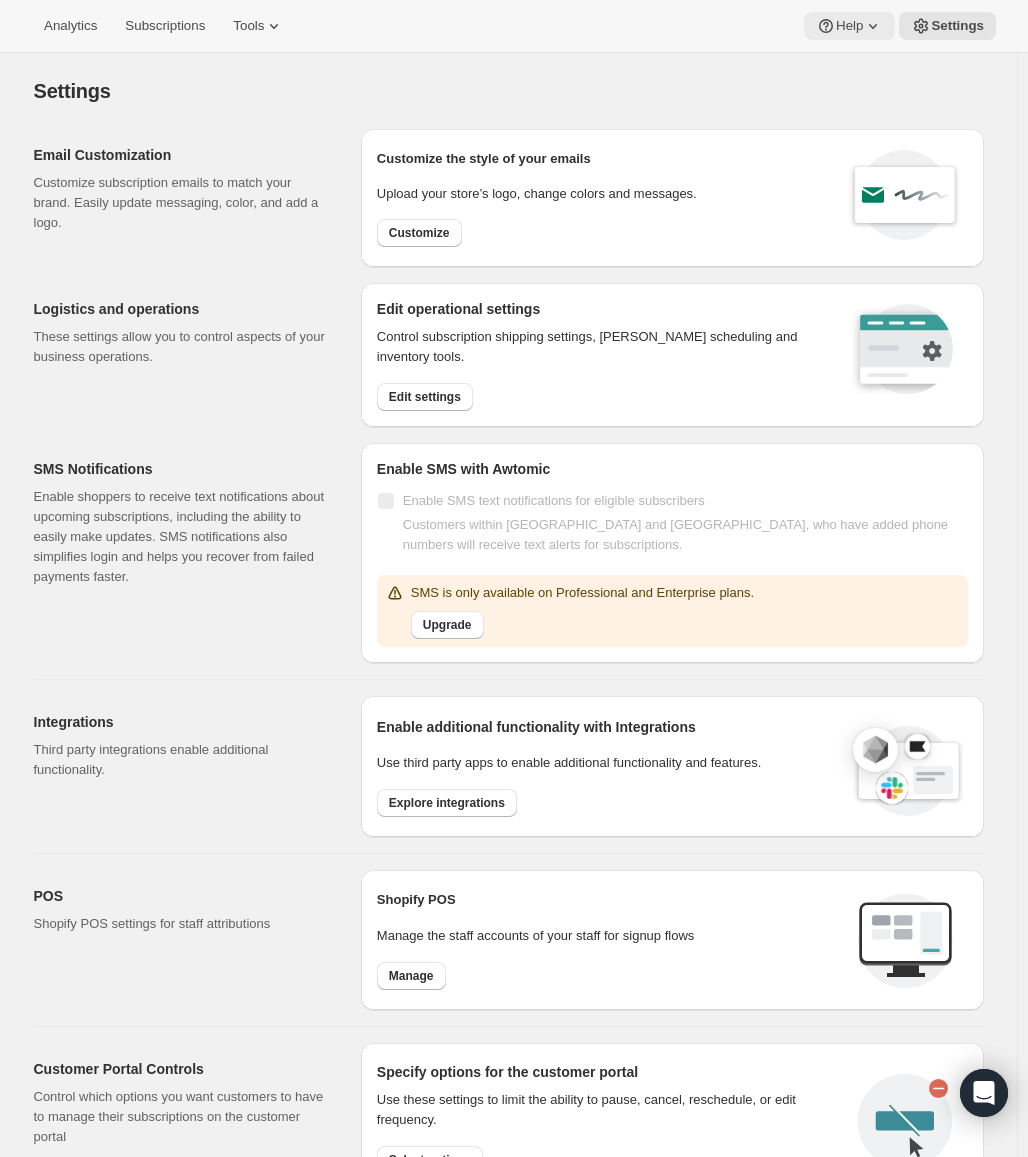 click on "Help" at bounding box center [849, 26] 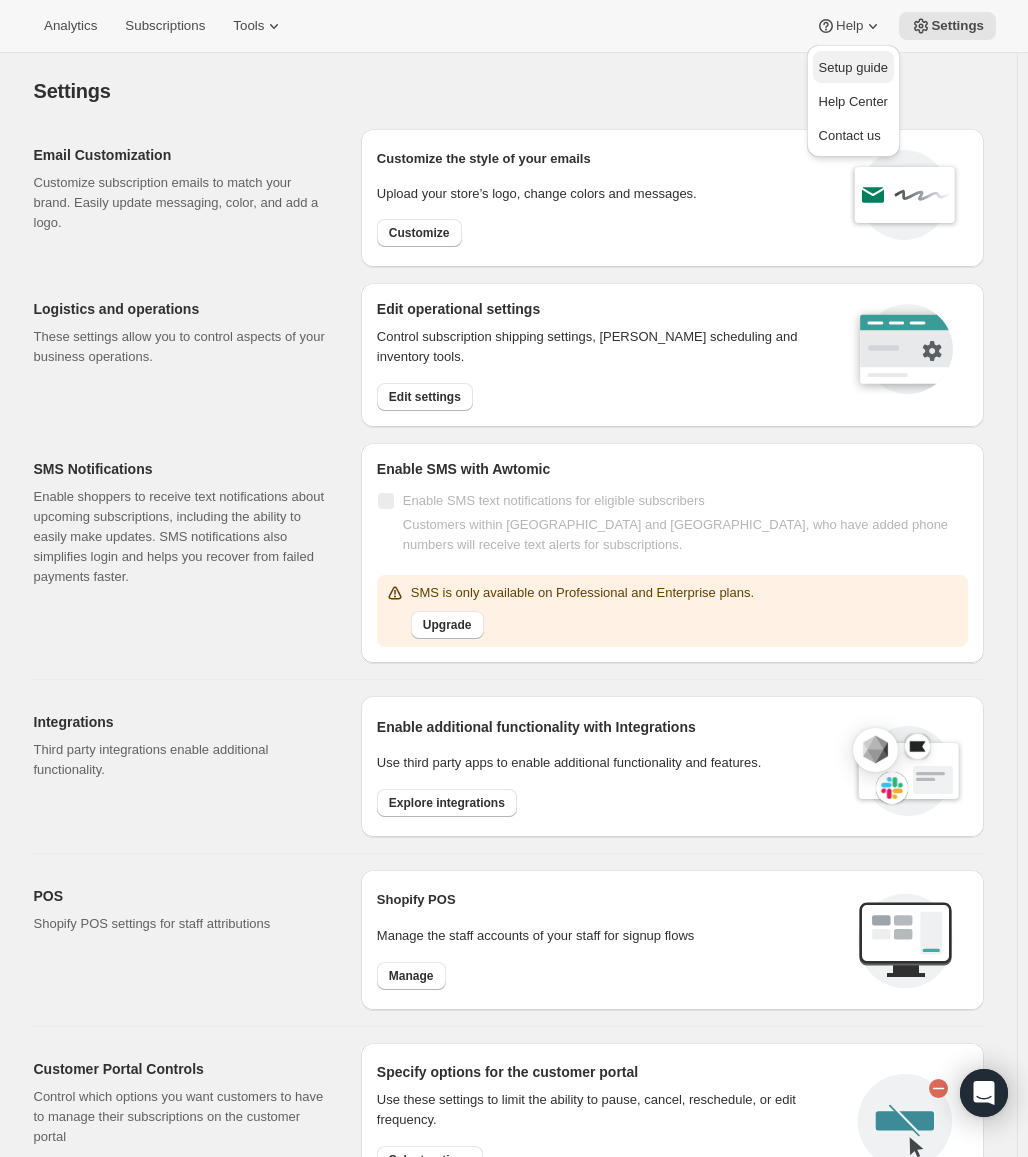 click on "Setup guide" at bounding box center (853, 67) 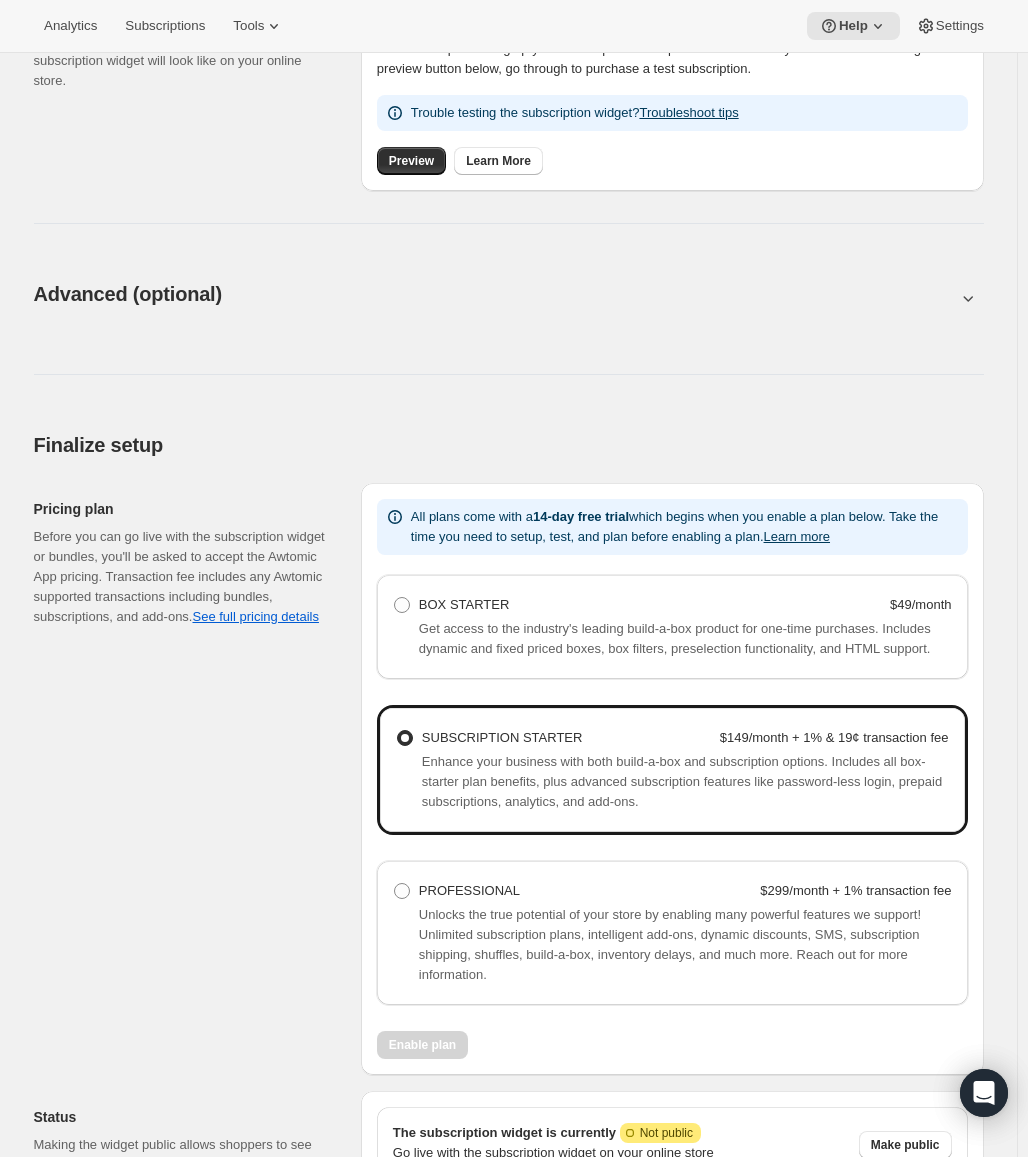 scroll, scrollTop: 317, scrollLeft: 0, axis: vertical 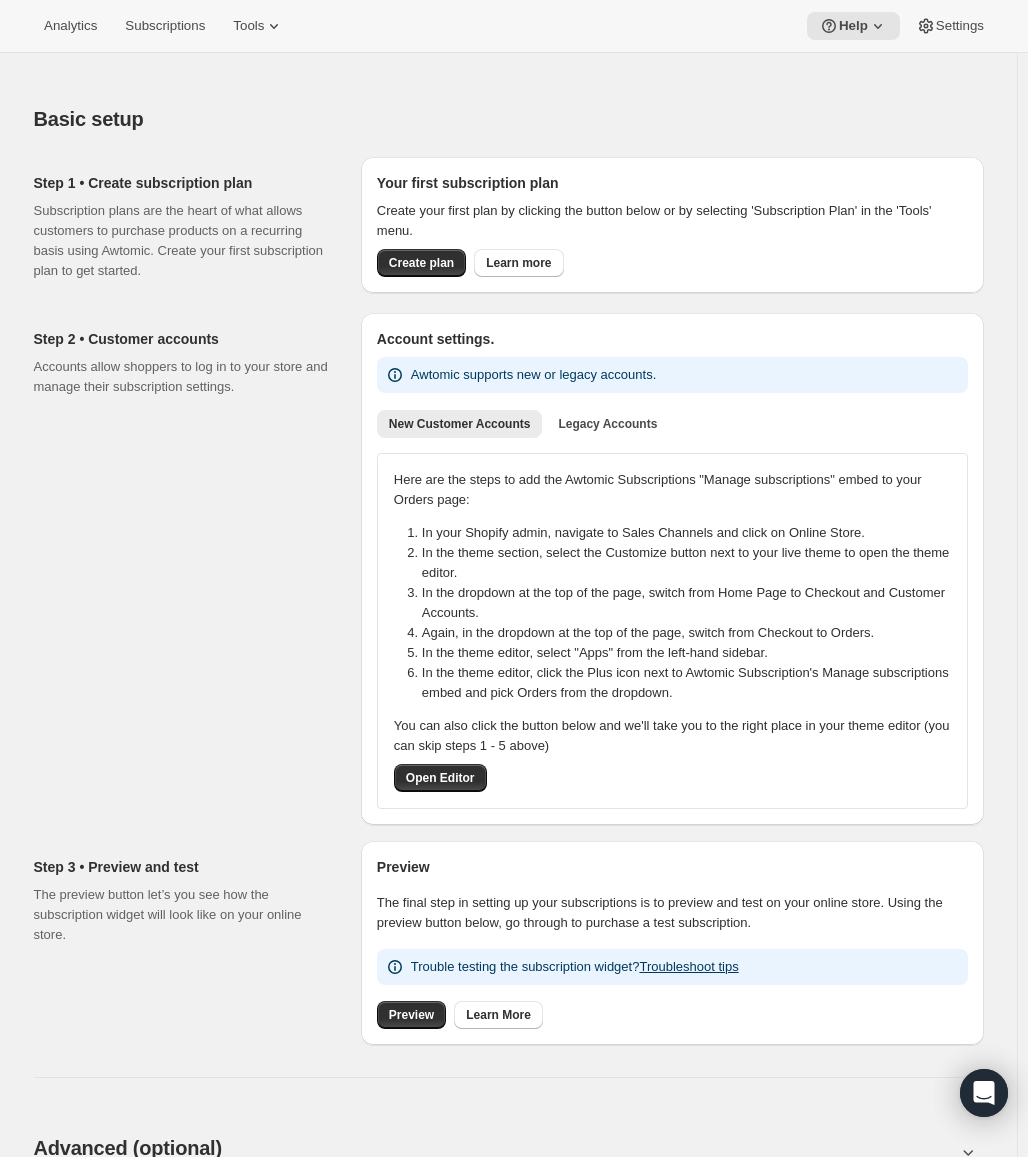 click on "Analytics Subscriptions Tools Help Settings" at bounding box center (514, 26) 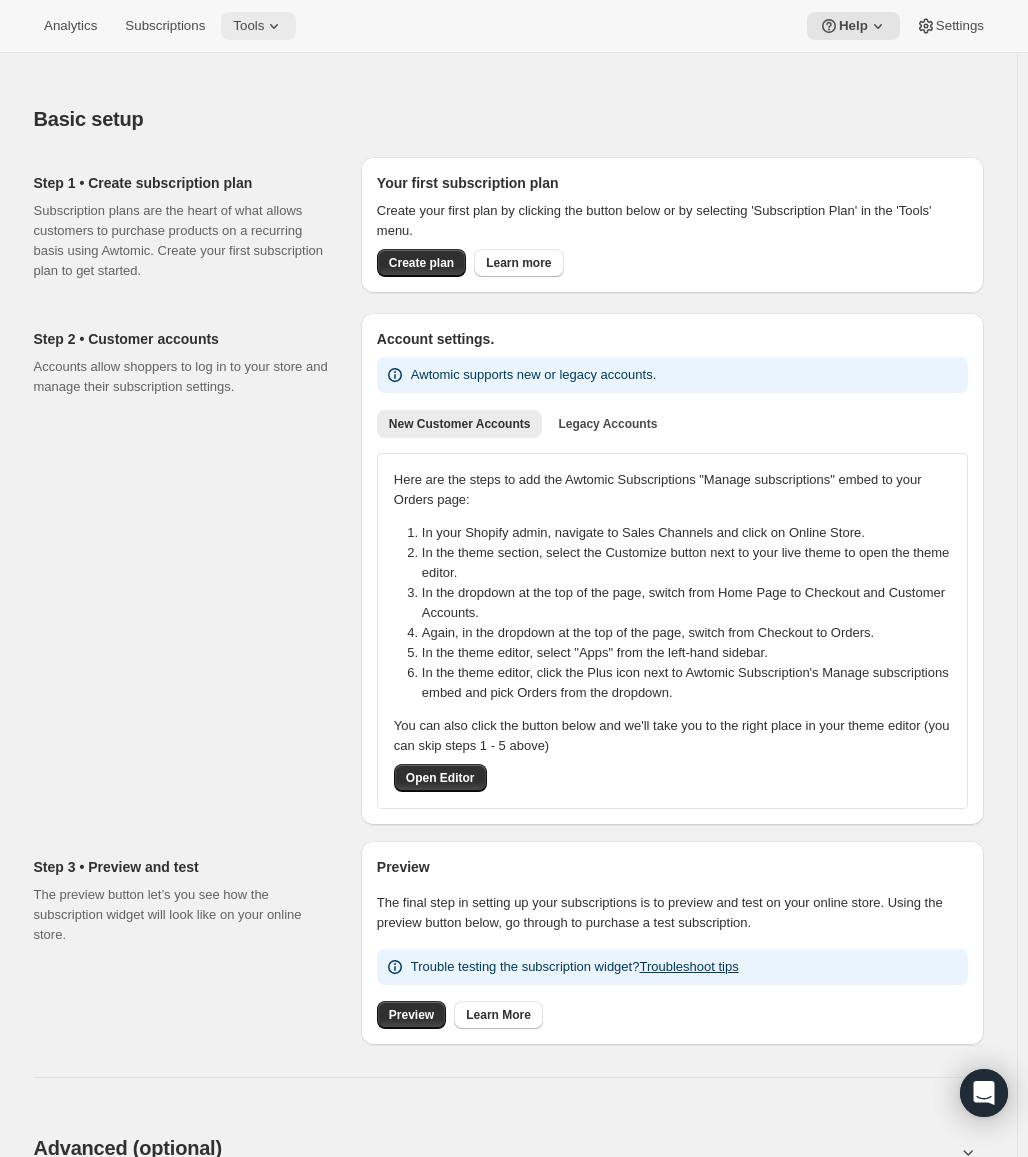 click on "Tools" at bounding box center [248, 26] 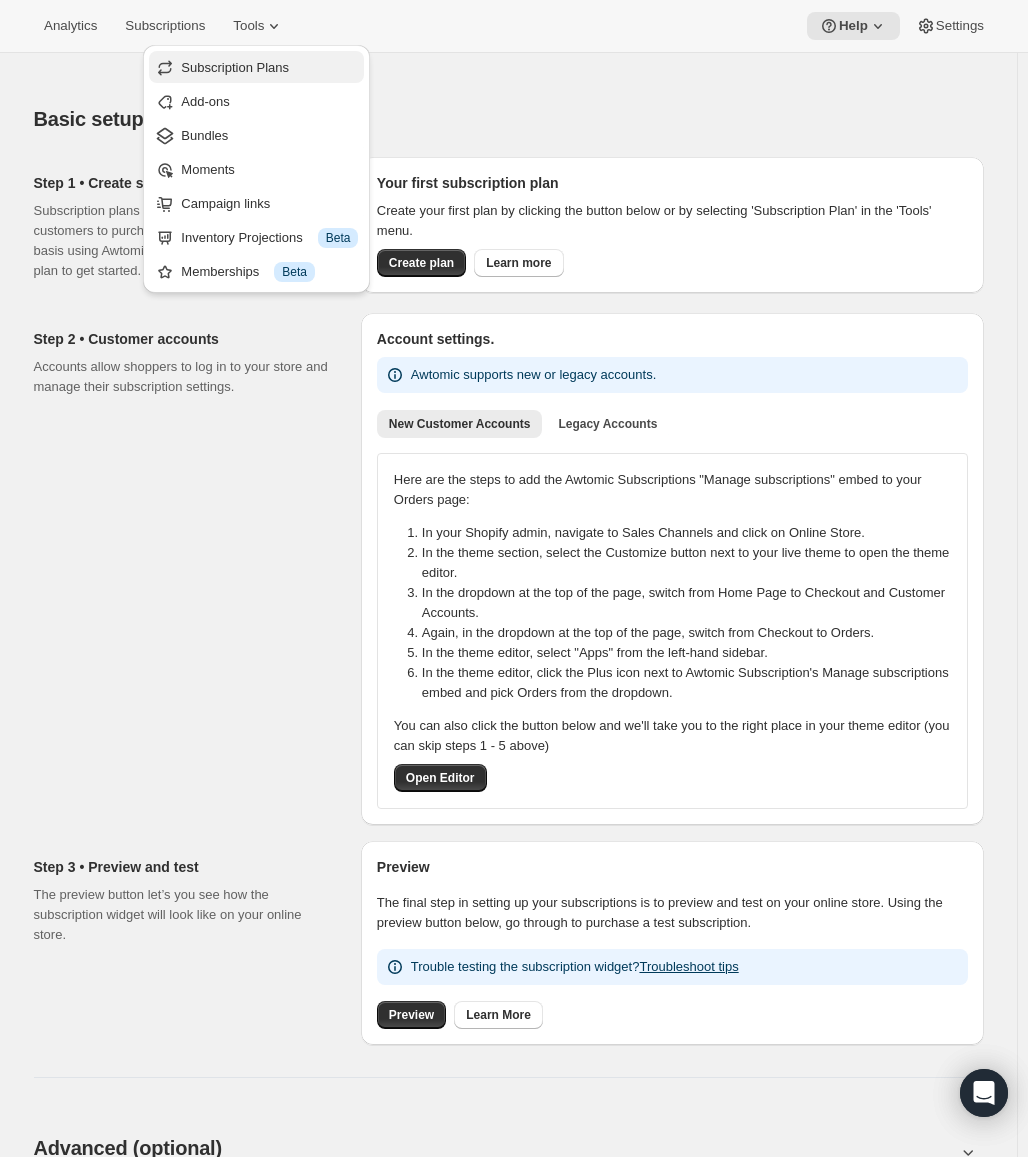 click on "Subscription Plans" at bounding box center [256, 67] 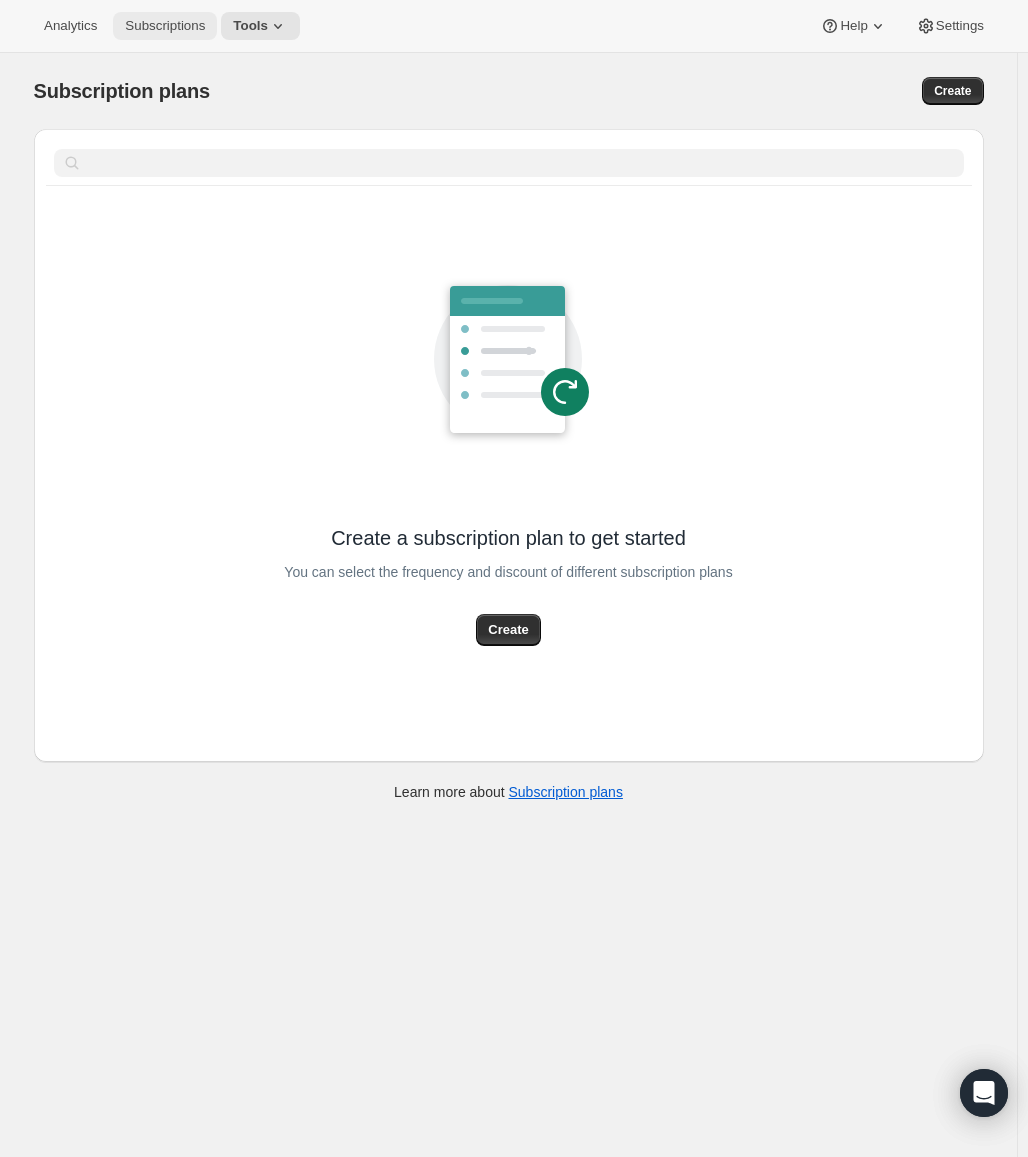 click on "Subscriptions" at bounding box center [165, 26] 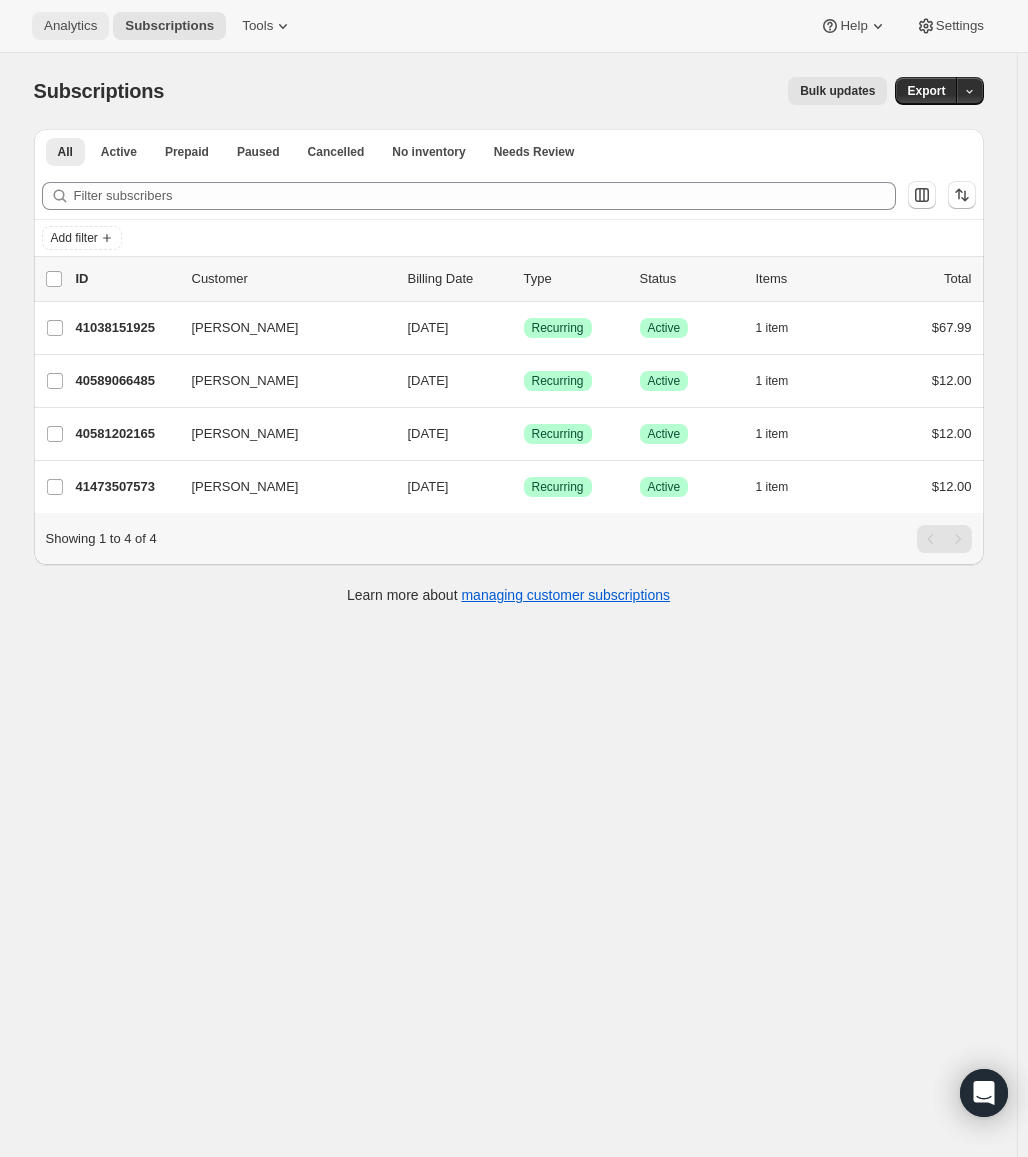 click on "Analytics" at bounding box center (70, 26) 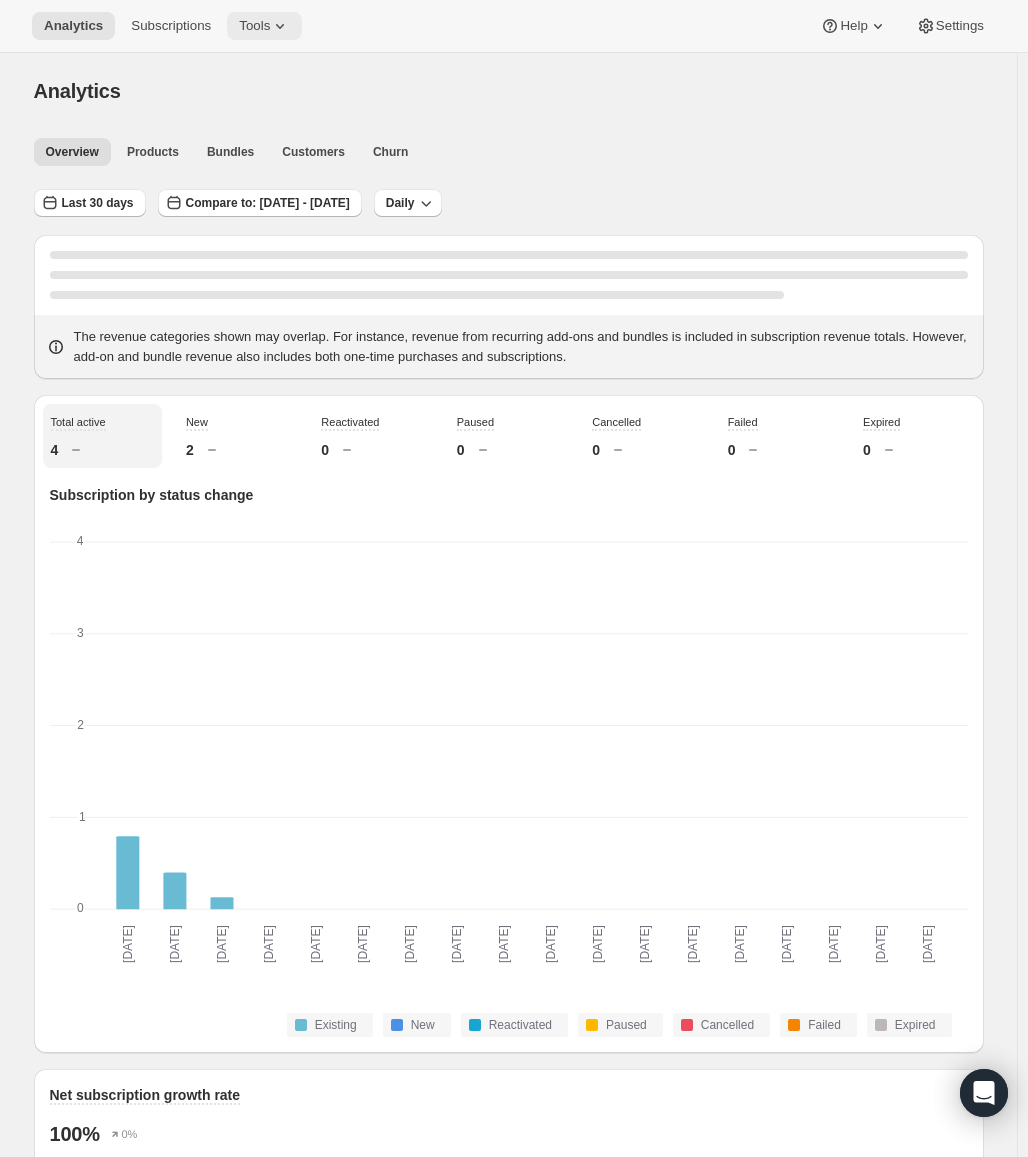 click on "Tools" at bounding box center [254, 26] 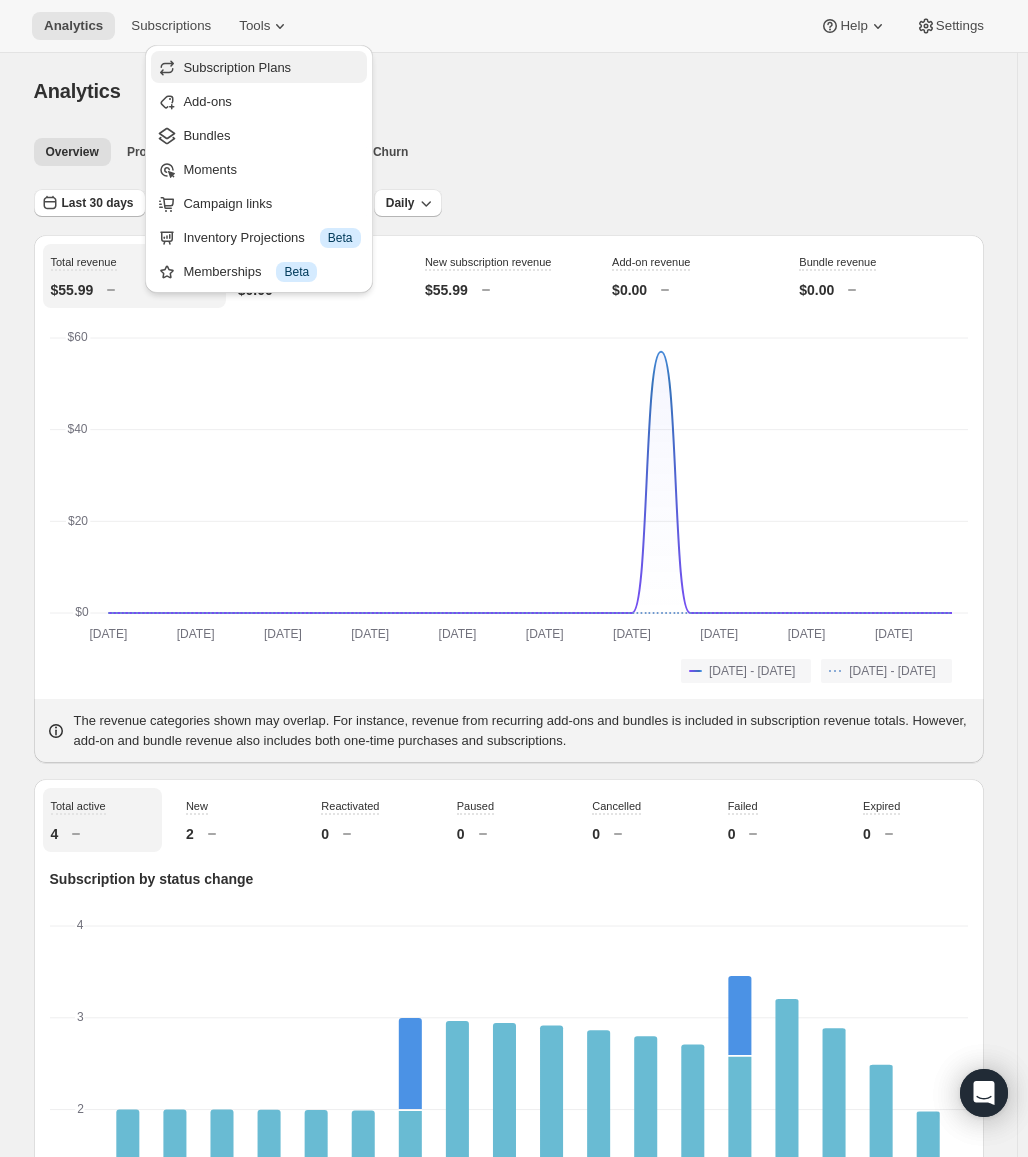 click on "Subscription Plans" at bounding box center (237, 67) 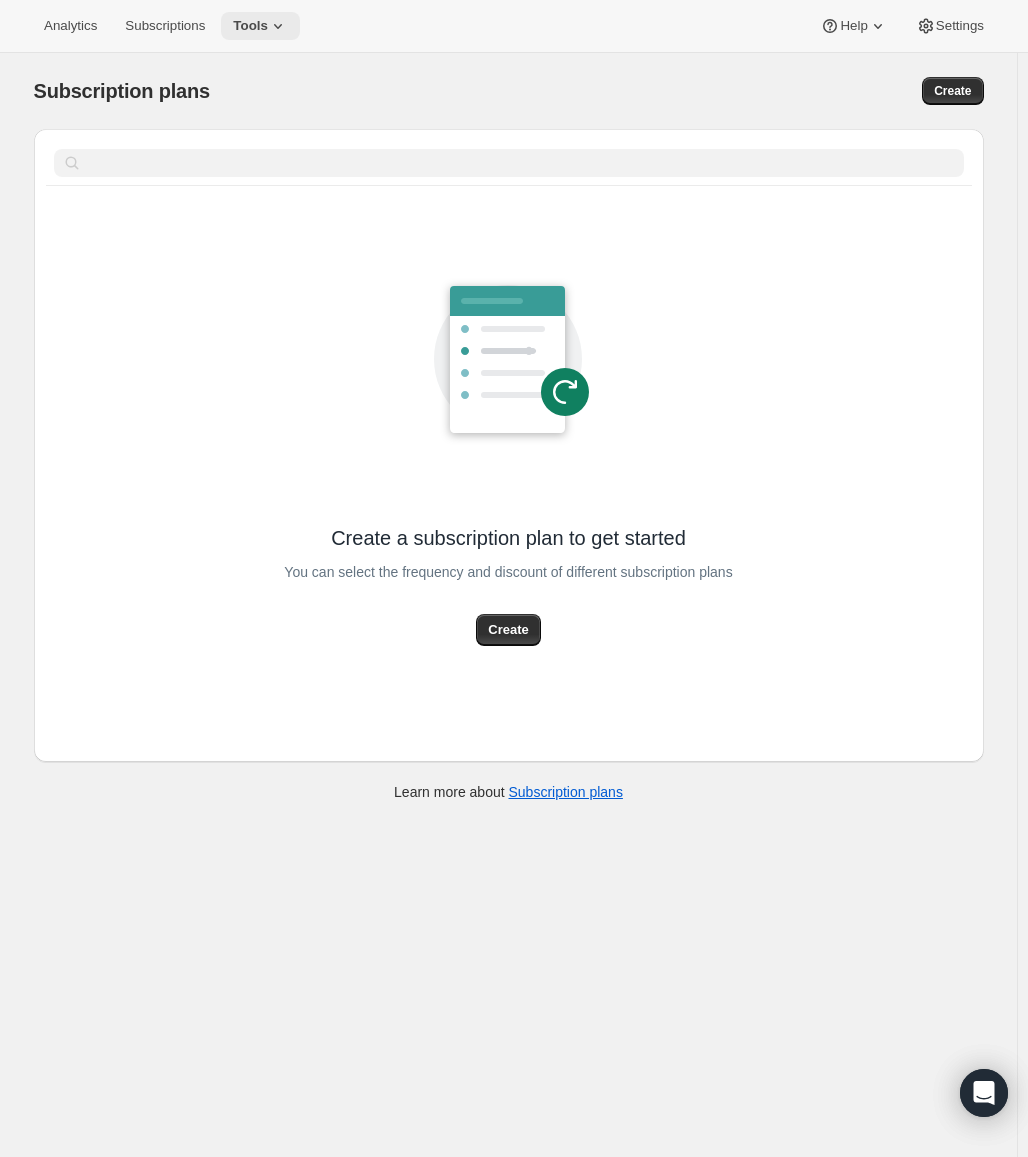 click 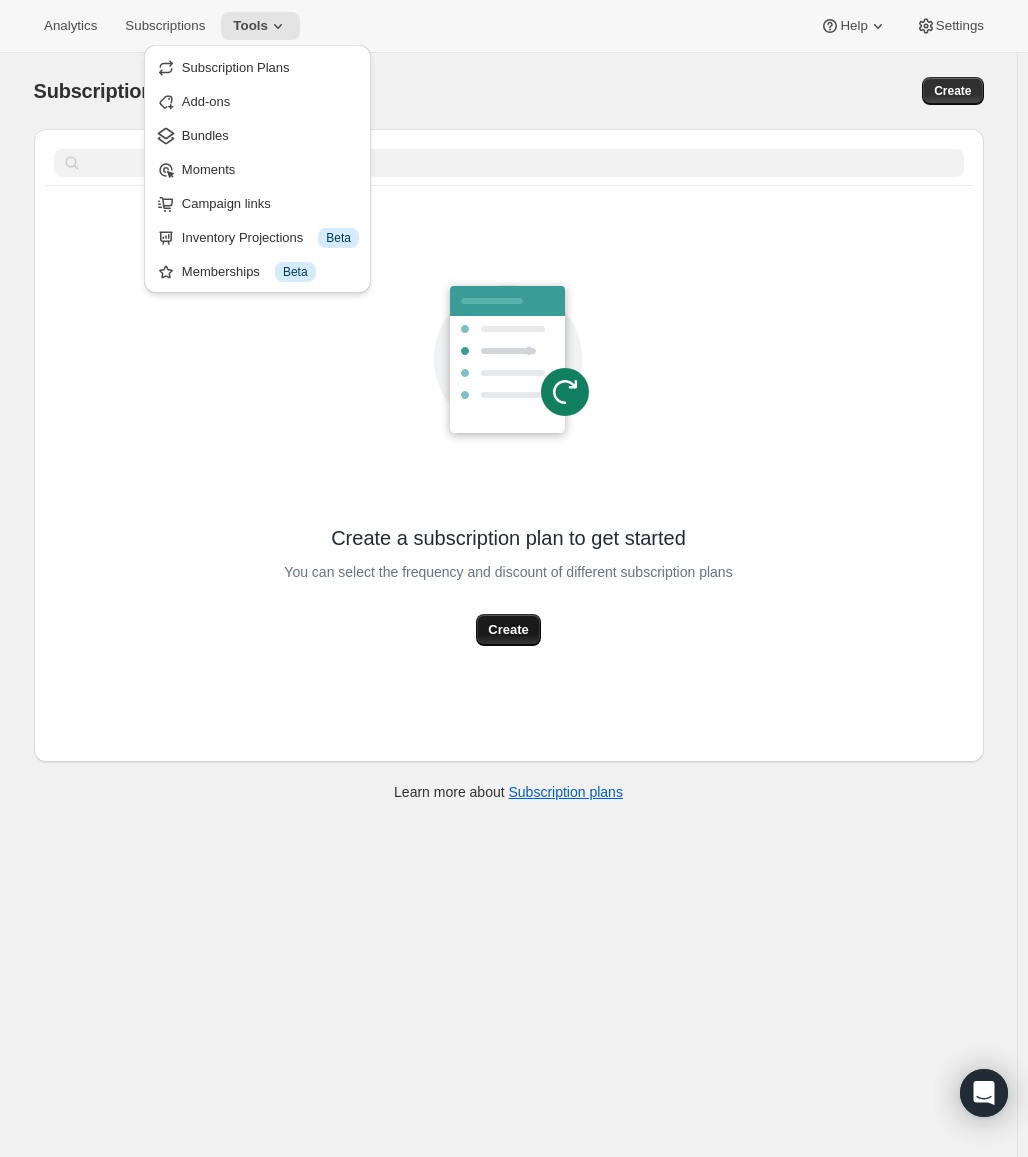 click on "Create" at bounding box center [508, 630] 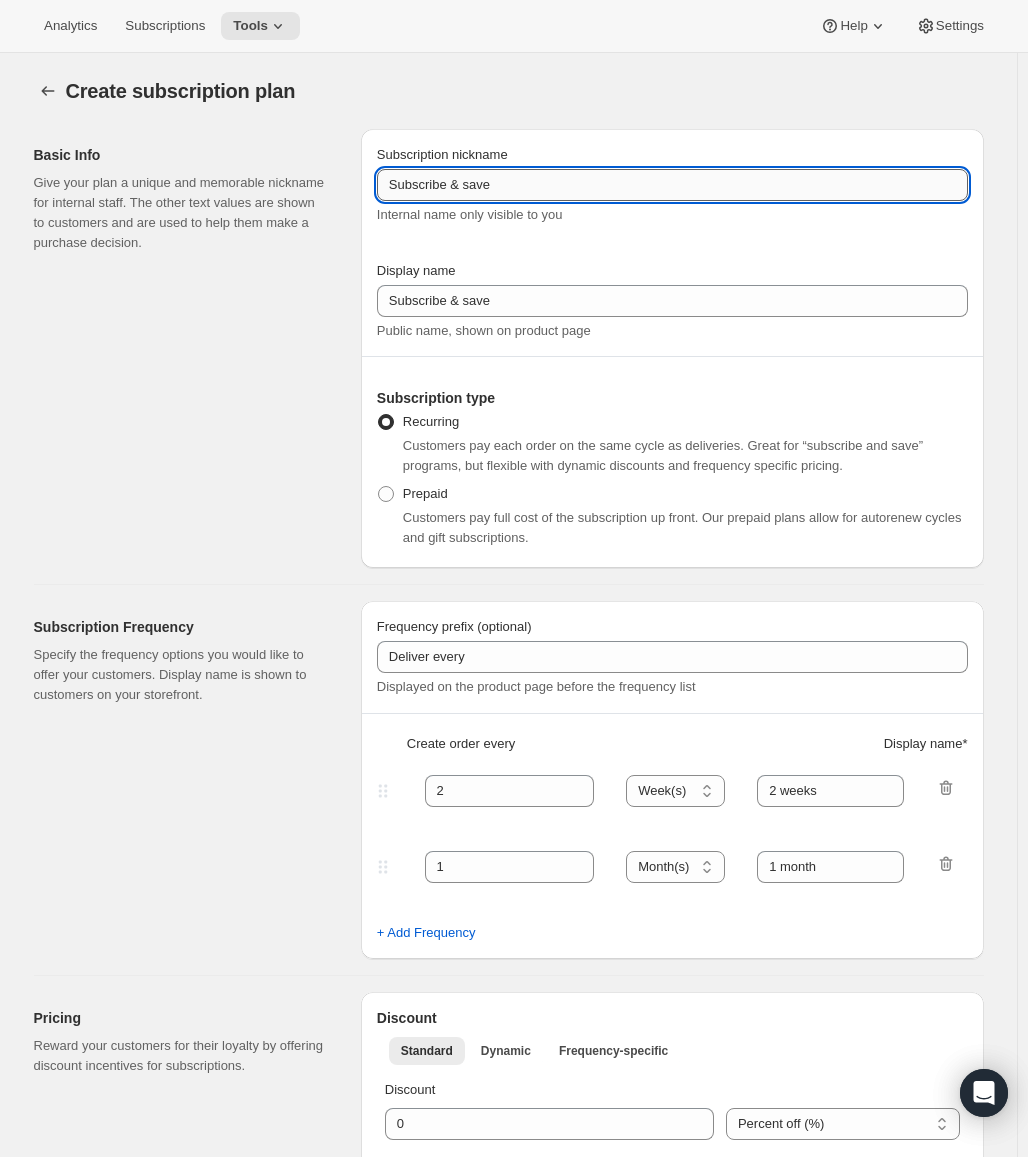 click on "Subscribe & save" at bounding box center (672, 185) 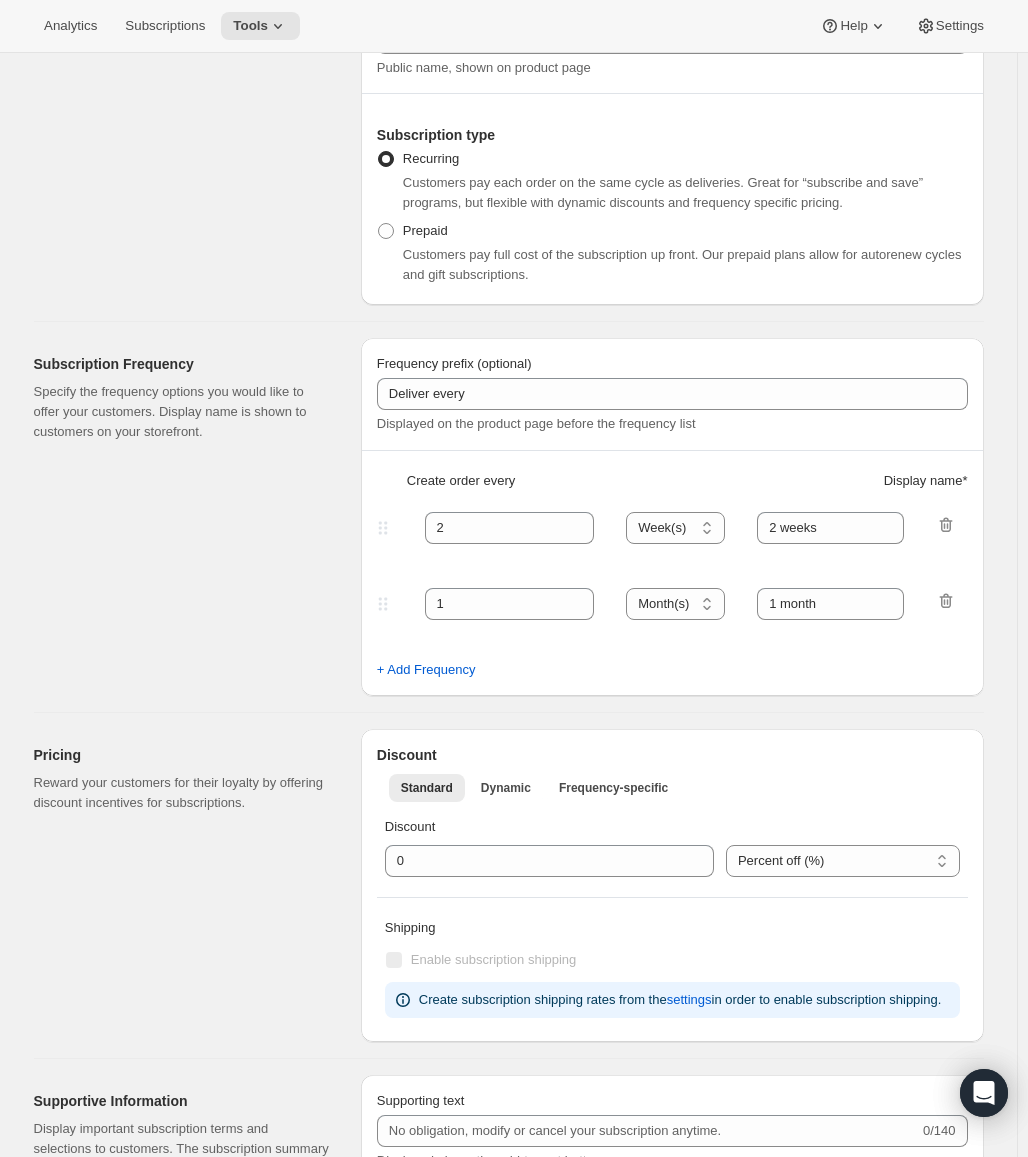 scroll, scrollTop: 300, scrollLeft: 0, axis: vertical 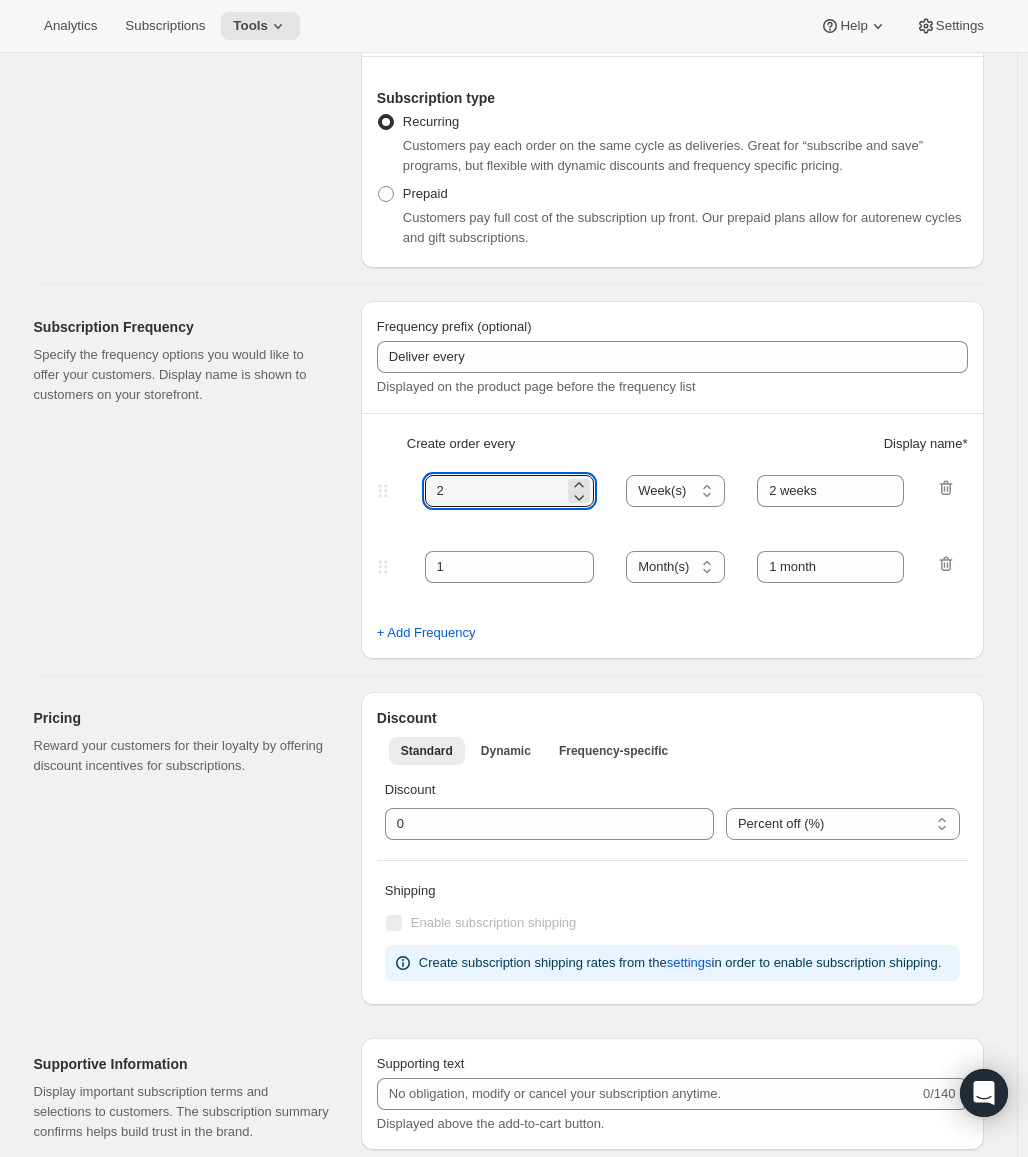 drag, startPoint x: 488, startPoint y: 494, endPoint x: 414, endPoint y: 497, distance: 74.06078 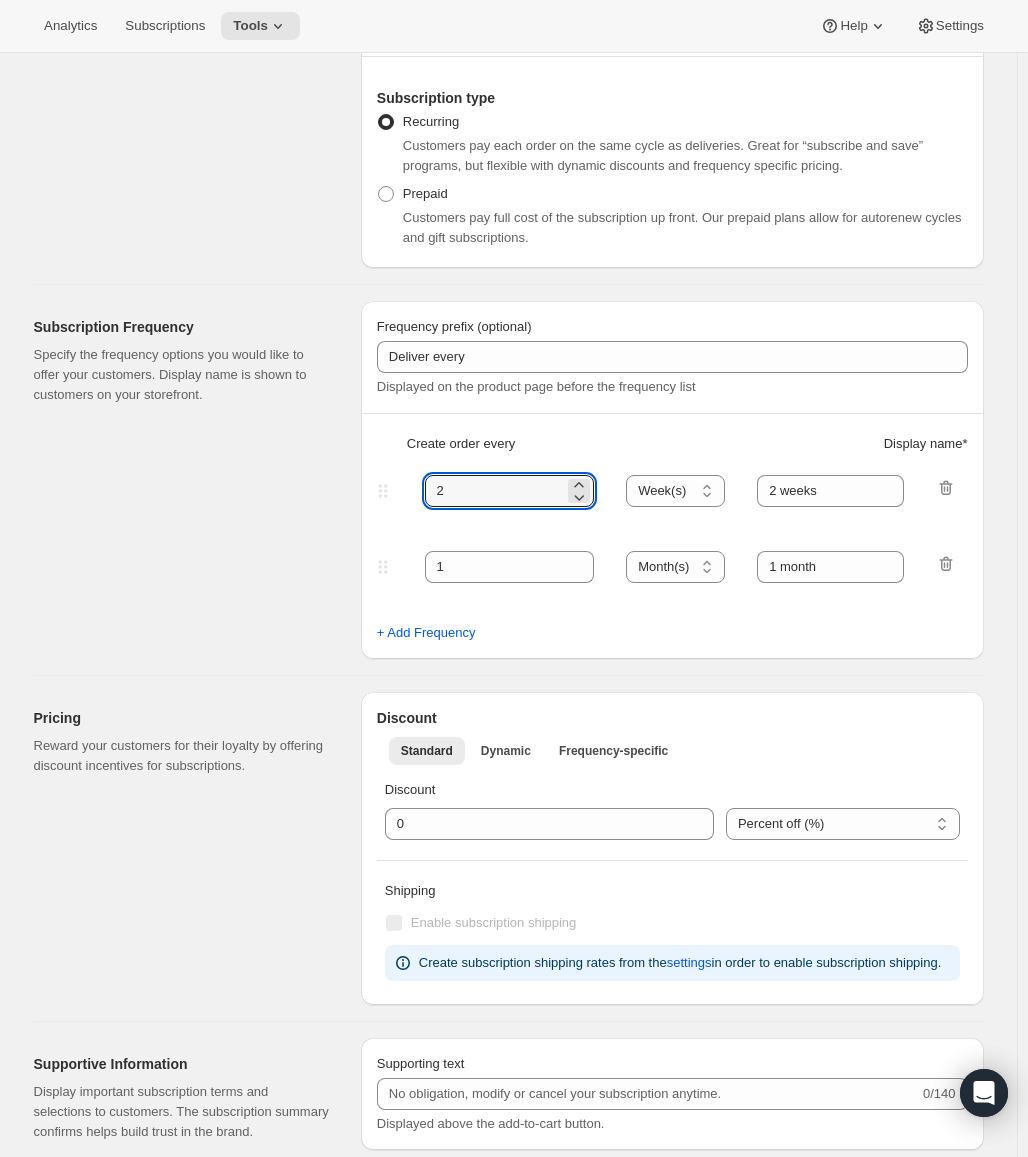 click on "2 Day(s) Week(s) Month(s) Year(s) Week(s) 2 weeks" at bounding box center (664, 491) 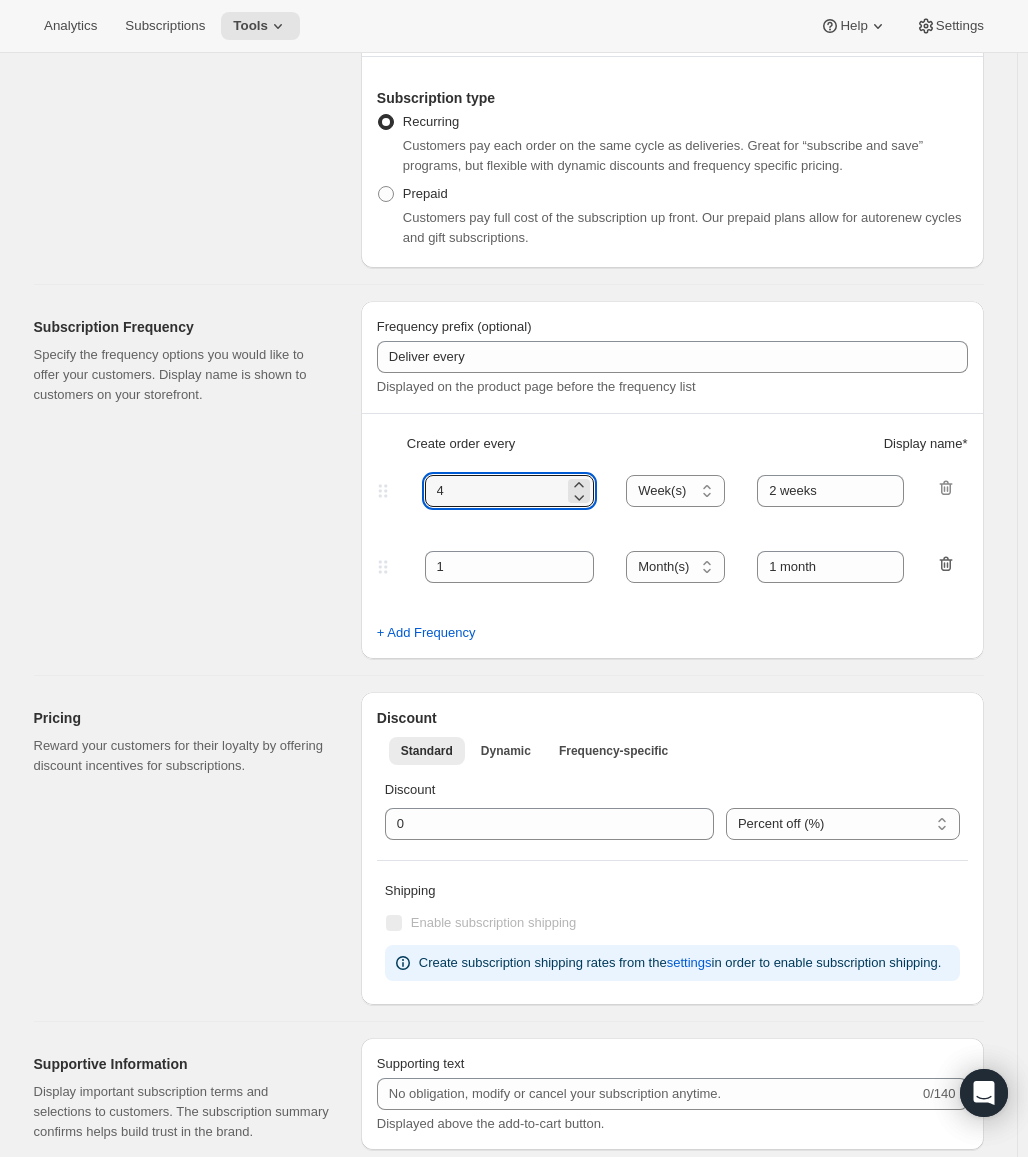 type on "4" 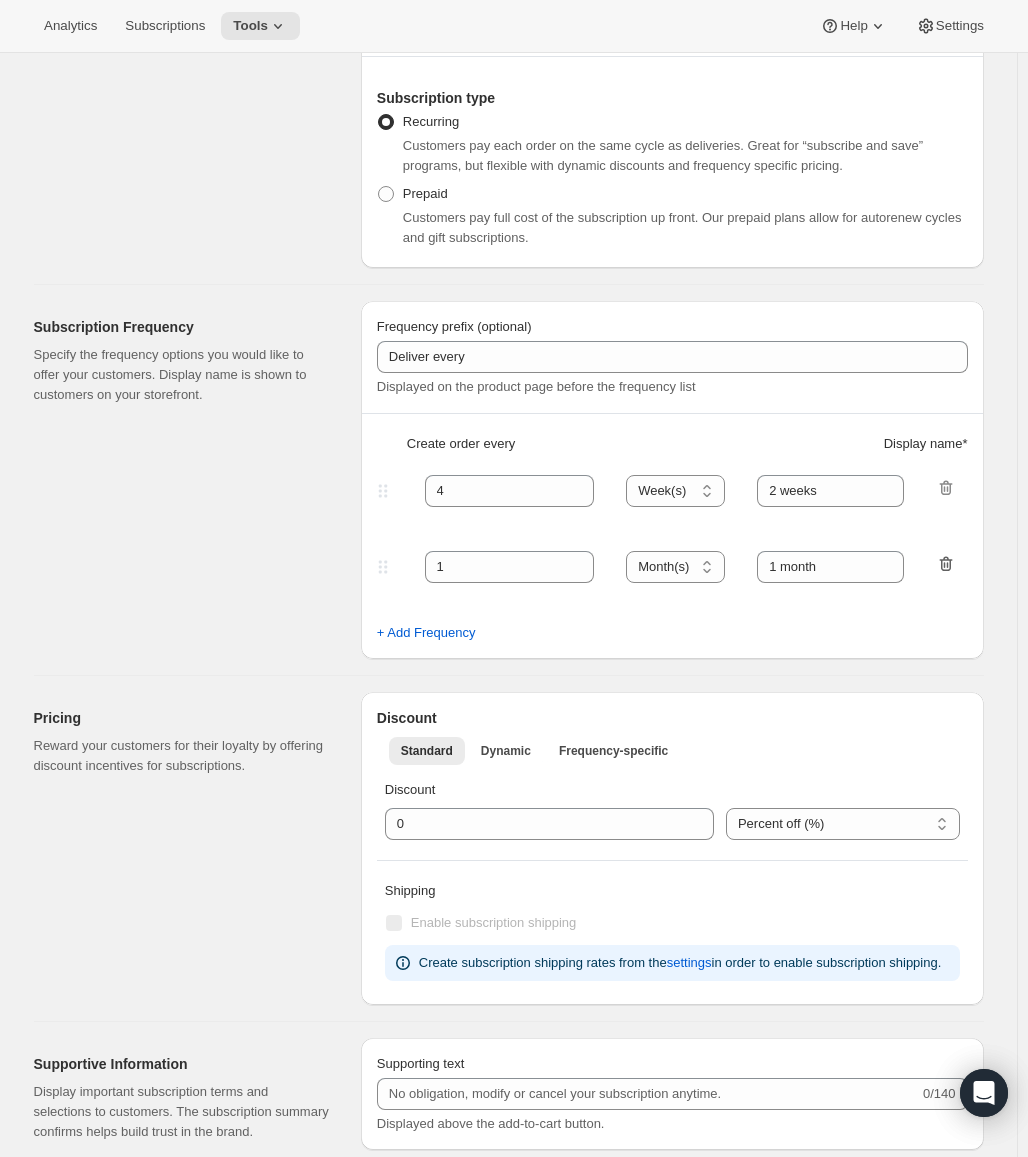 click 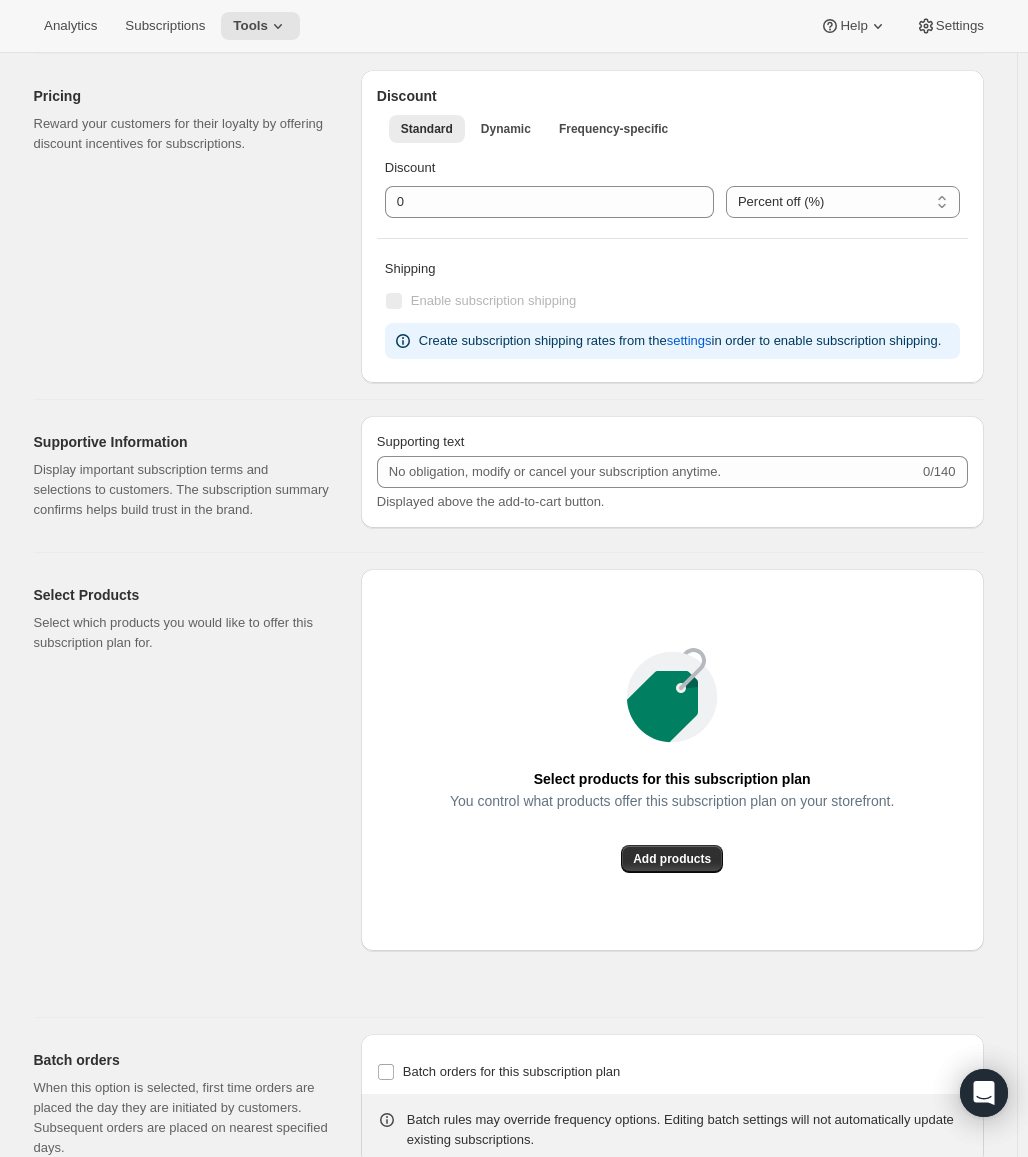 scroll, scrollTop: 900, scrollLeft: 0, axis: vertical 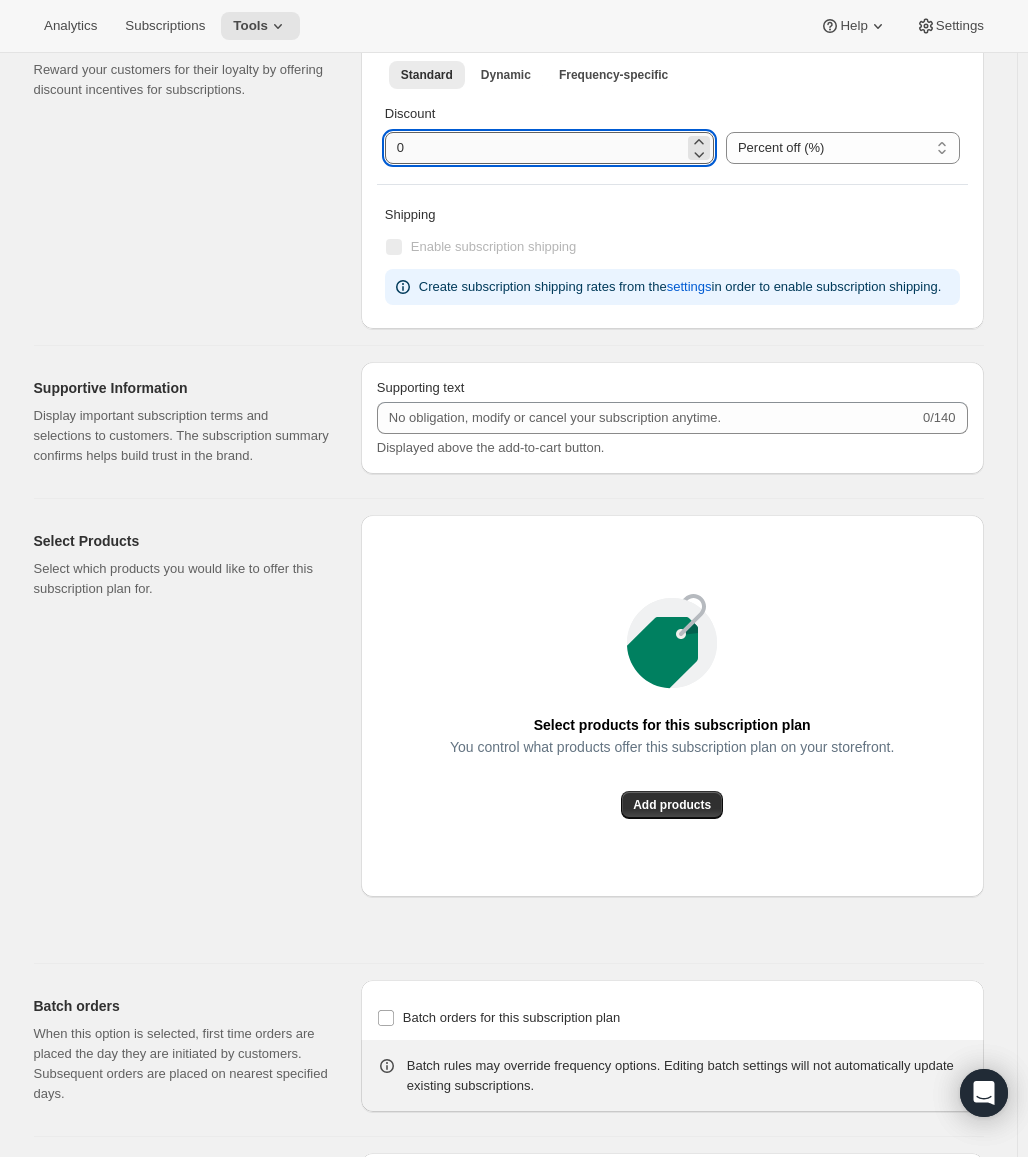 click at bounding box center (534, 148) 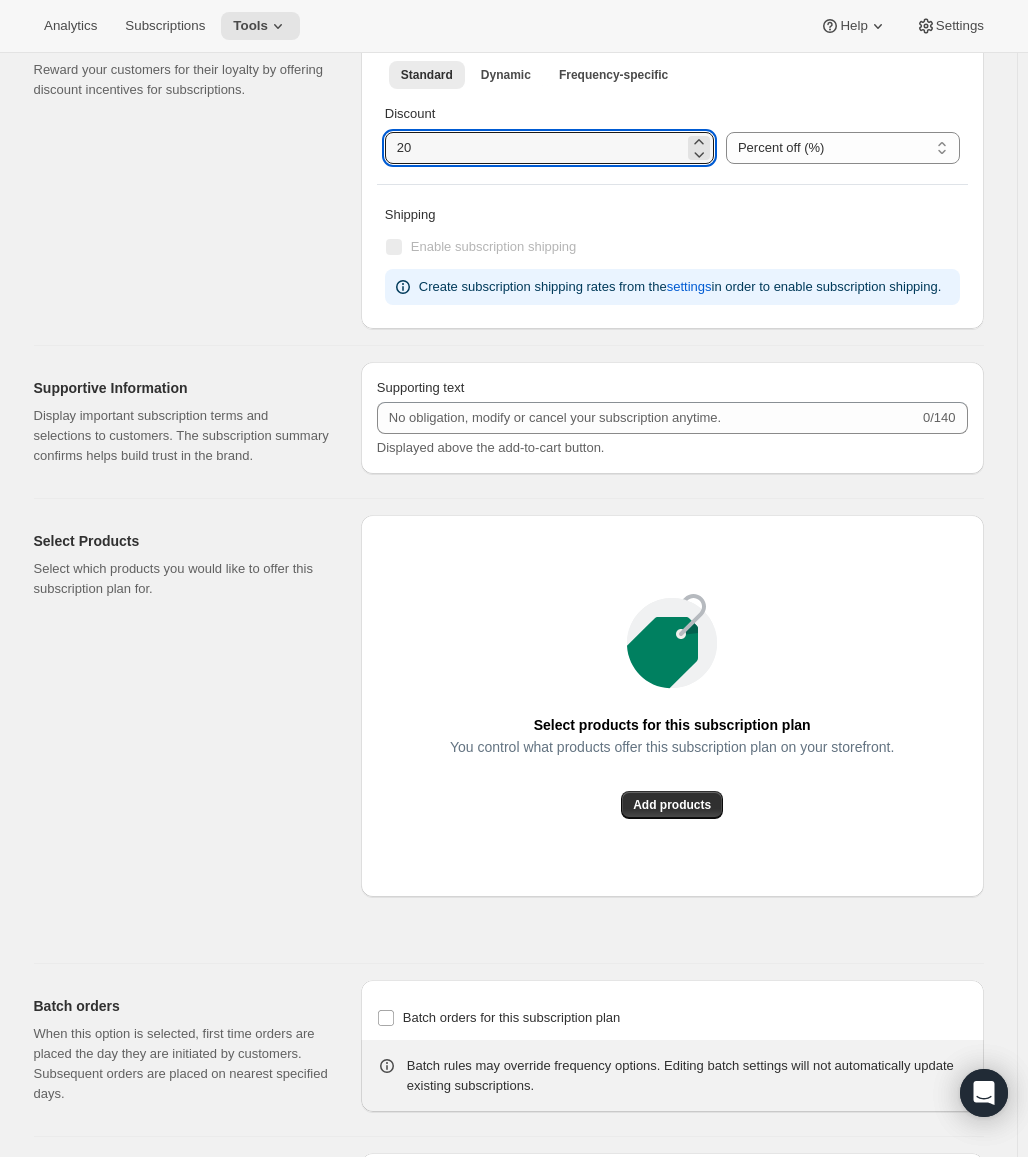 type on "20" 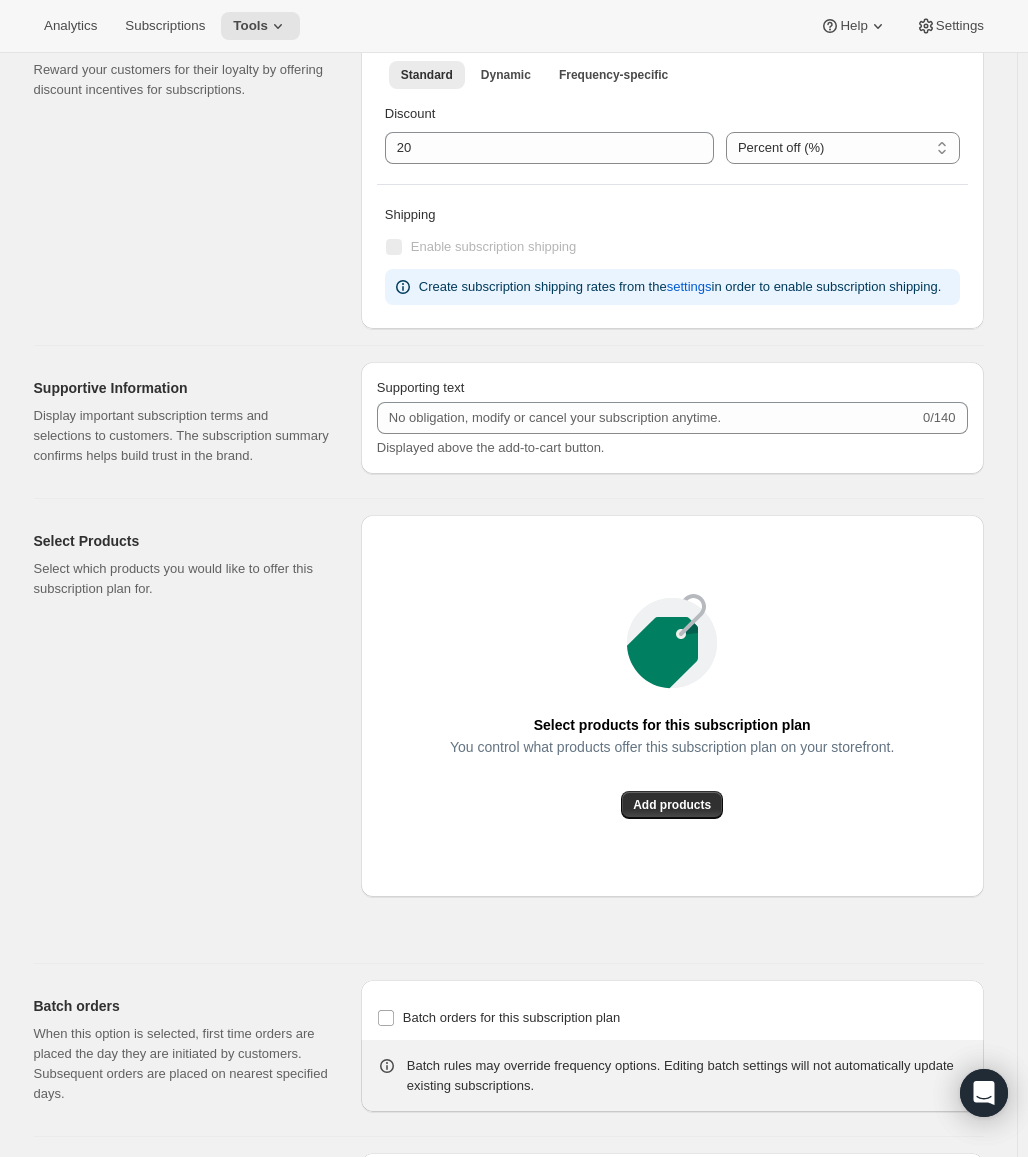 click on "Pricing Reward your customers for their loyalty by offering discount incentives for subscriptions." at bounding box center (189, 172) 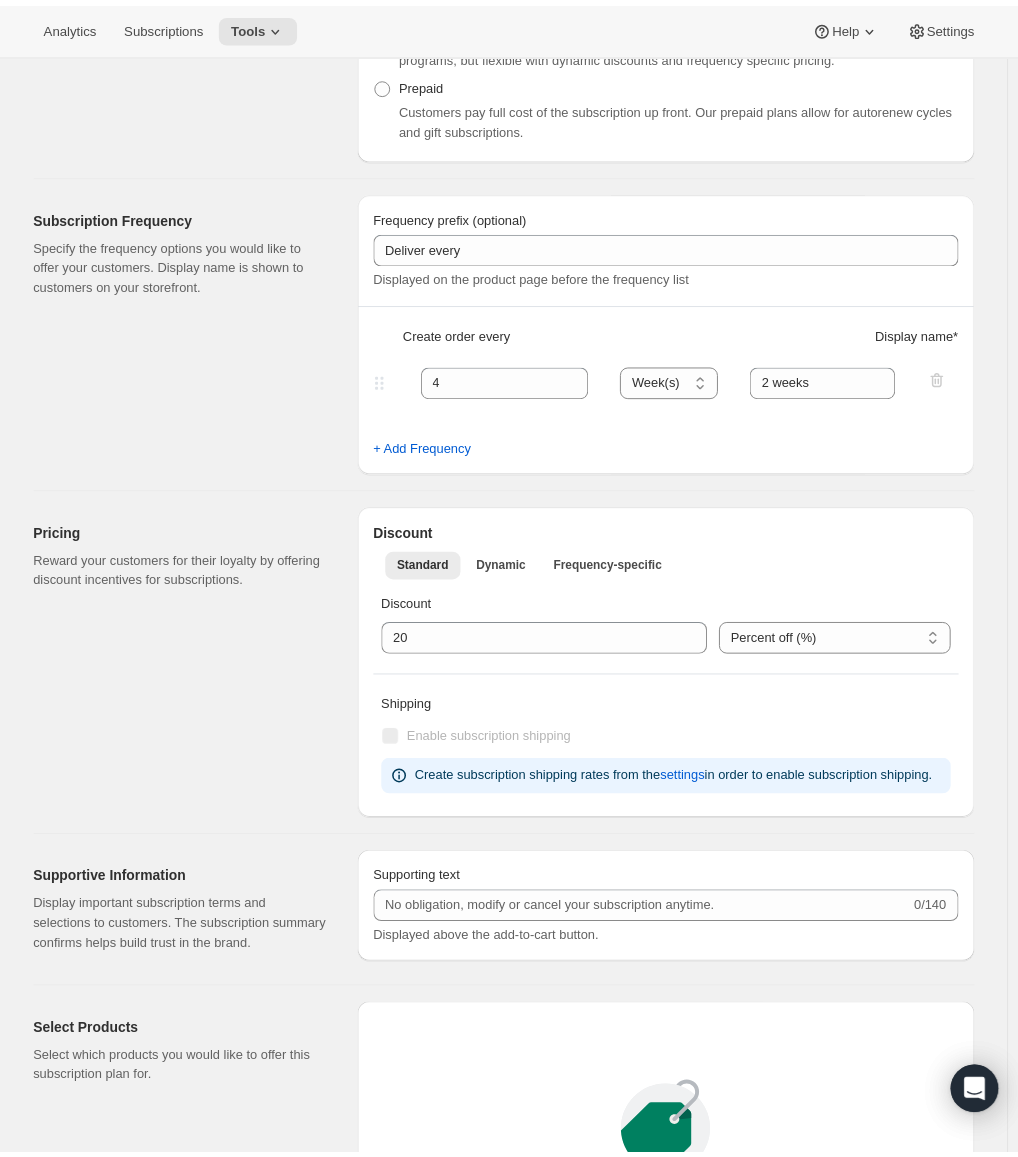 scroll, scrollTop: 0, scrollLeft: 0, axis: both 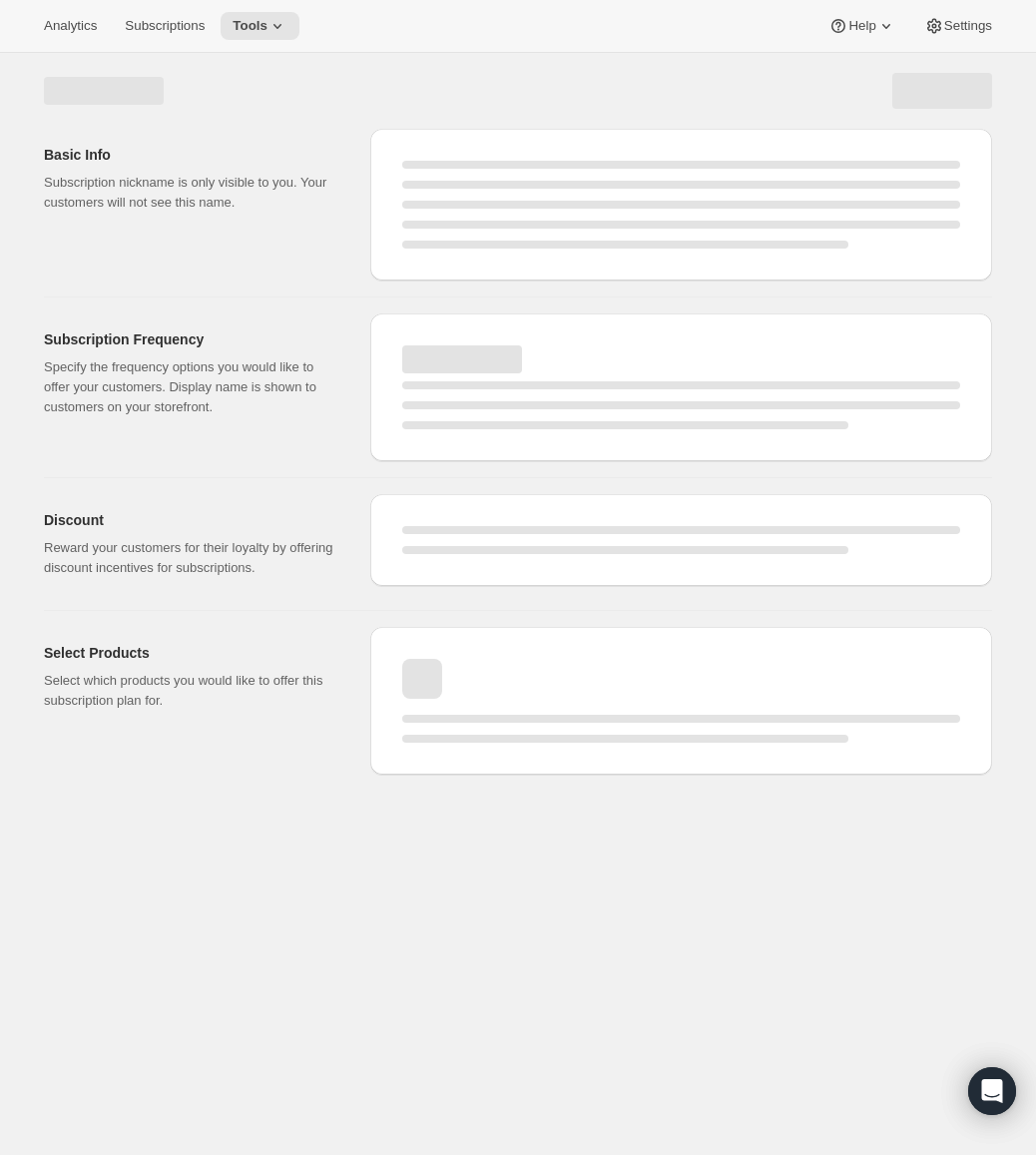 select on "WEEK" 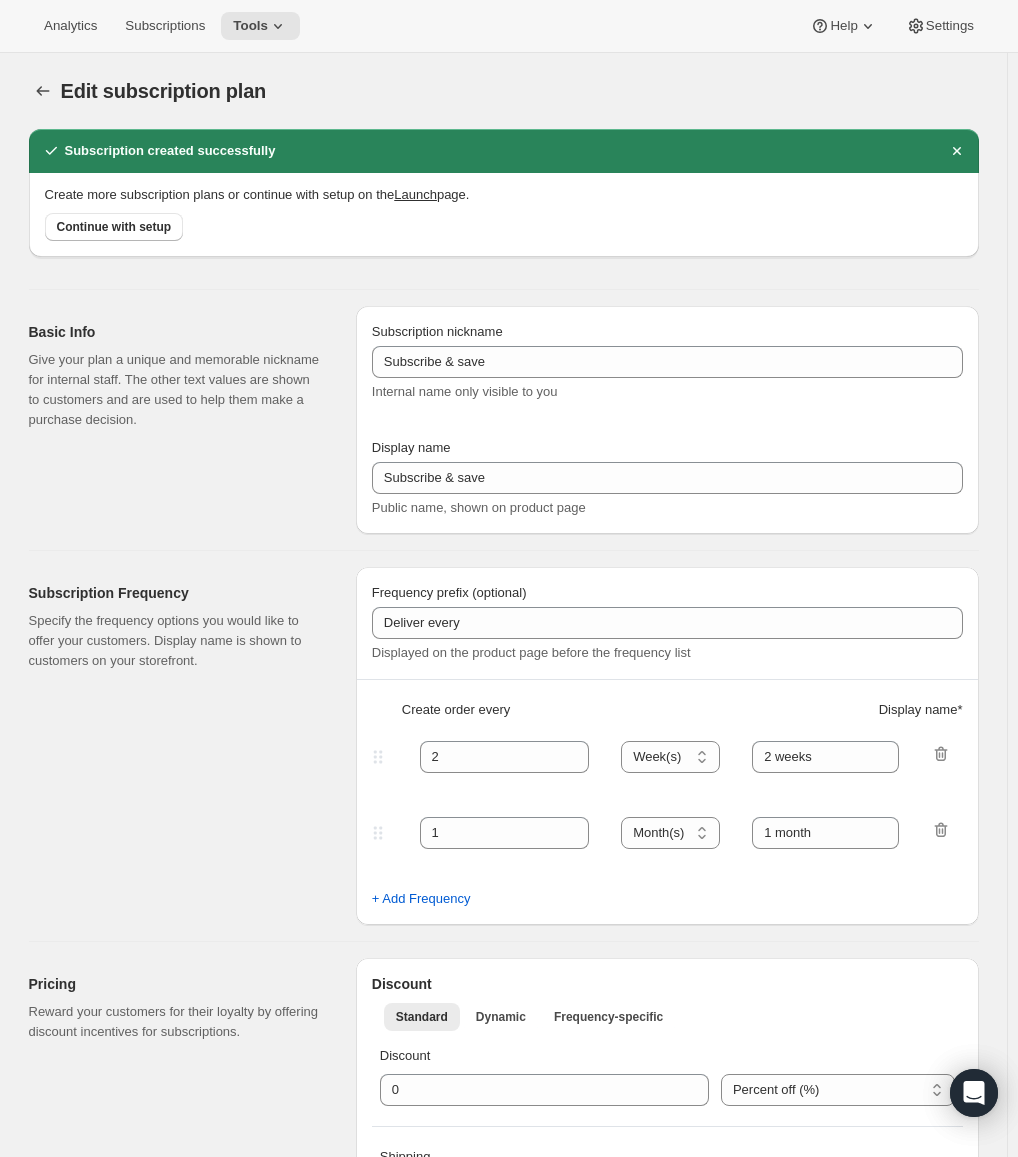 type on "4" 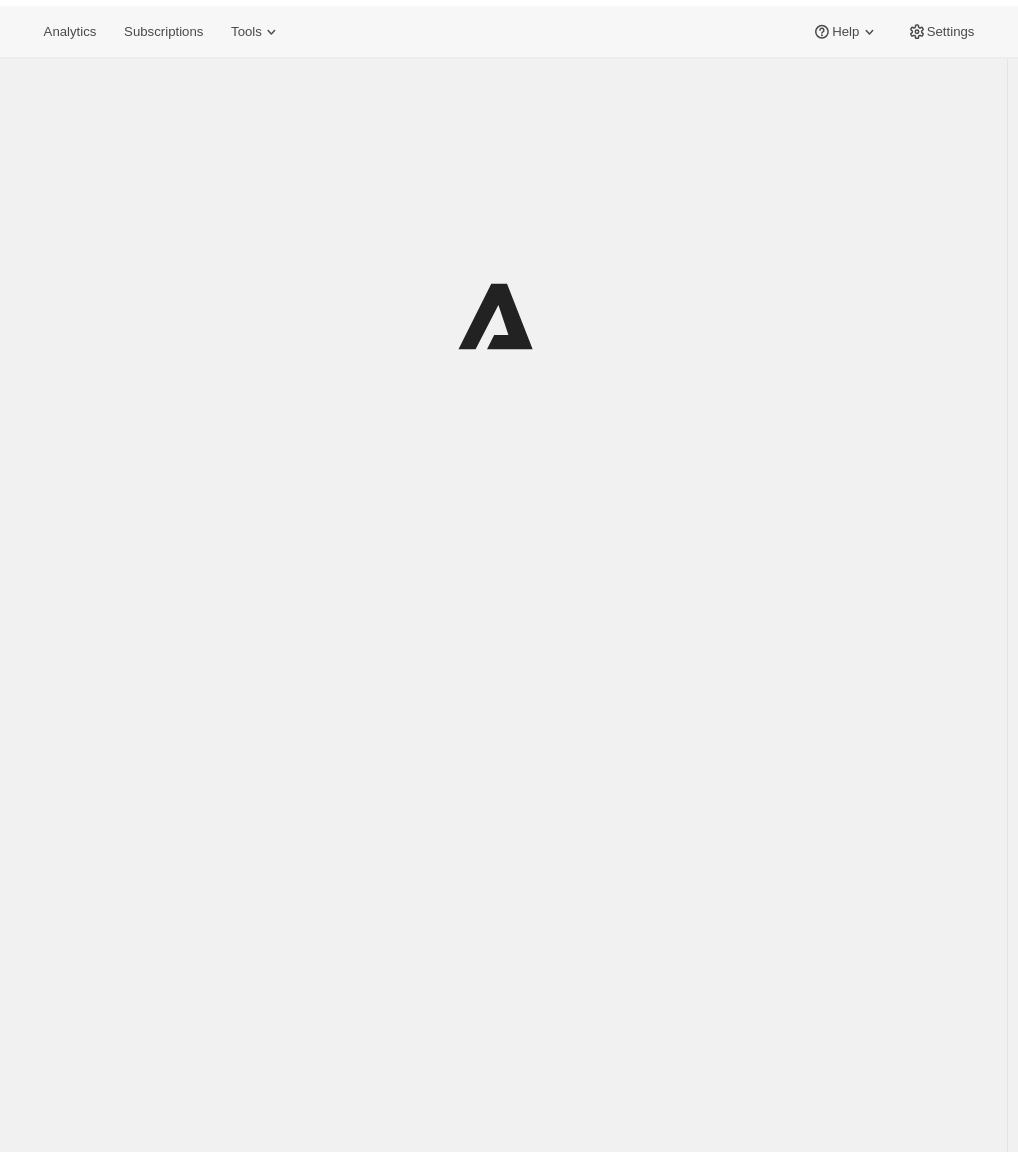scroll, scrollTop: 0, scrollLeft: 0, axis: both 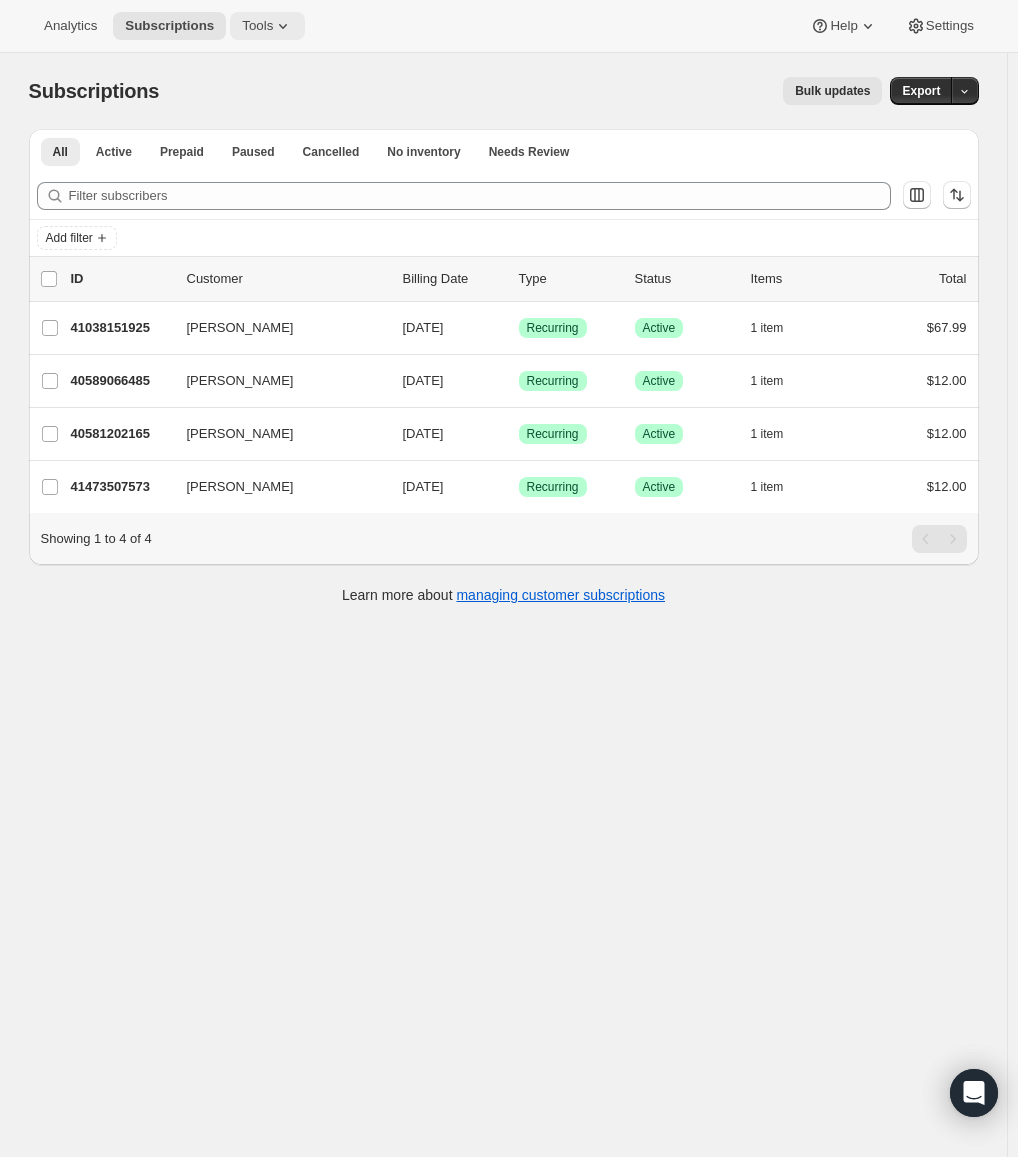 click 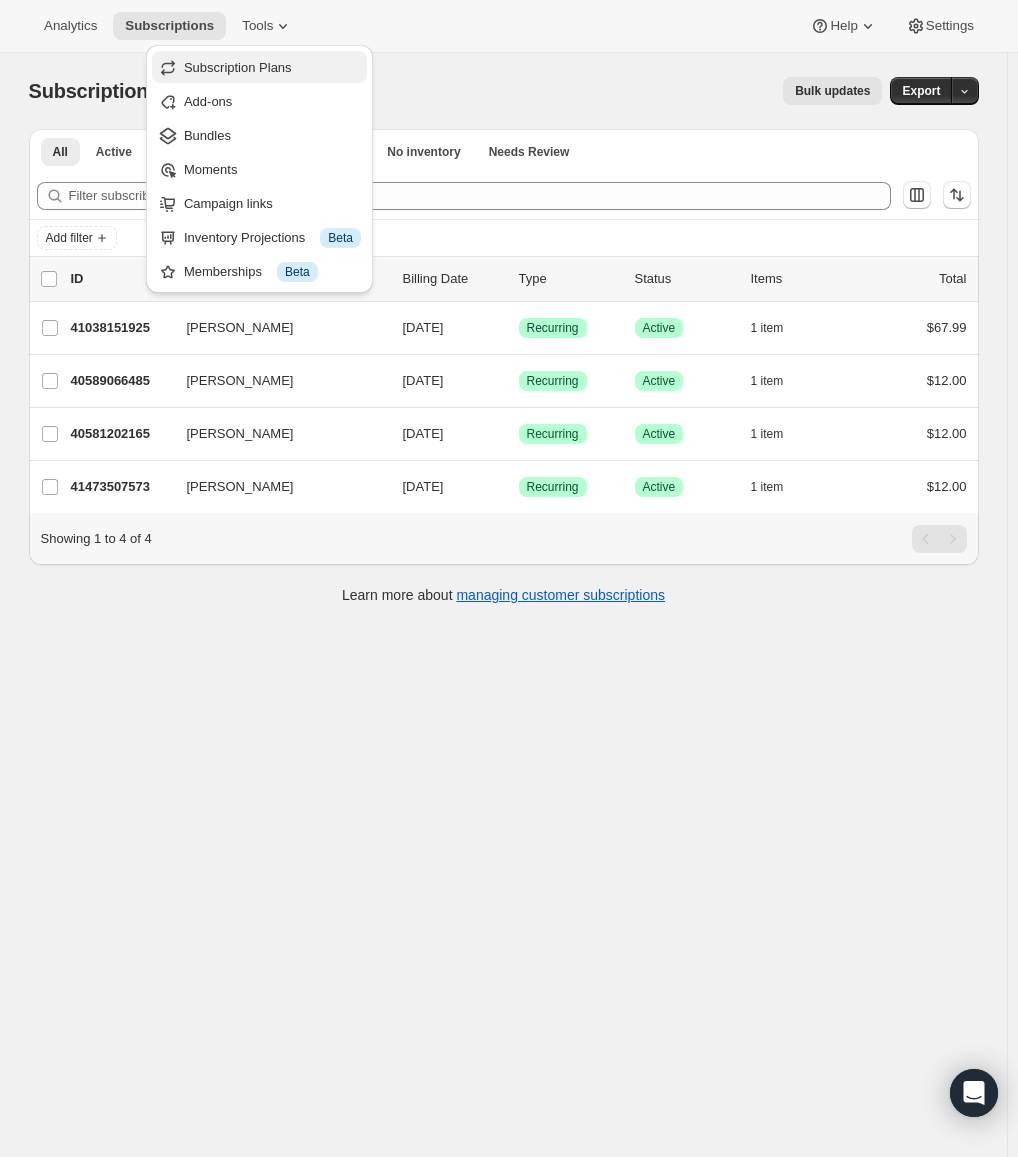 click on "Subscription Plans" at bounding box center (238, 67) 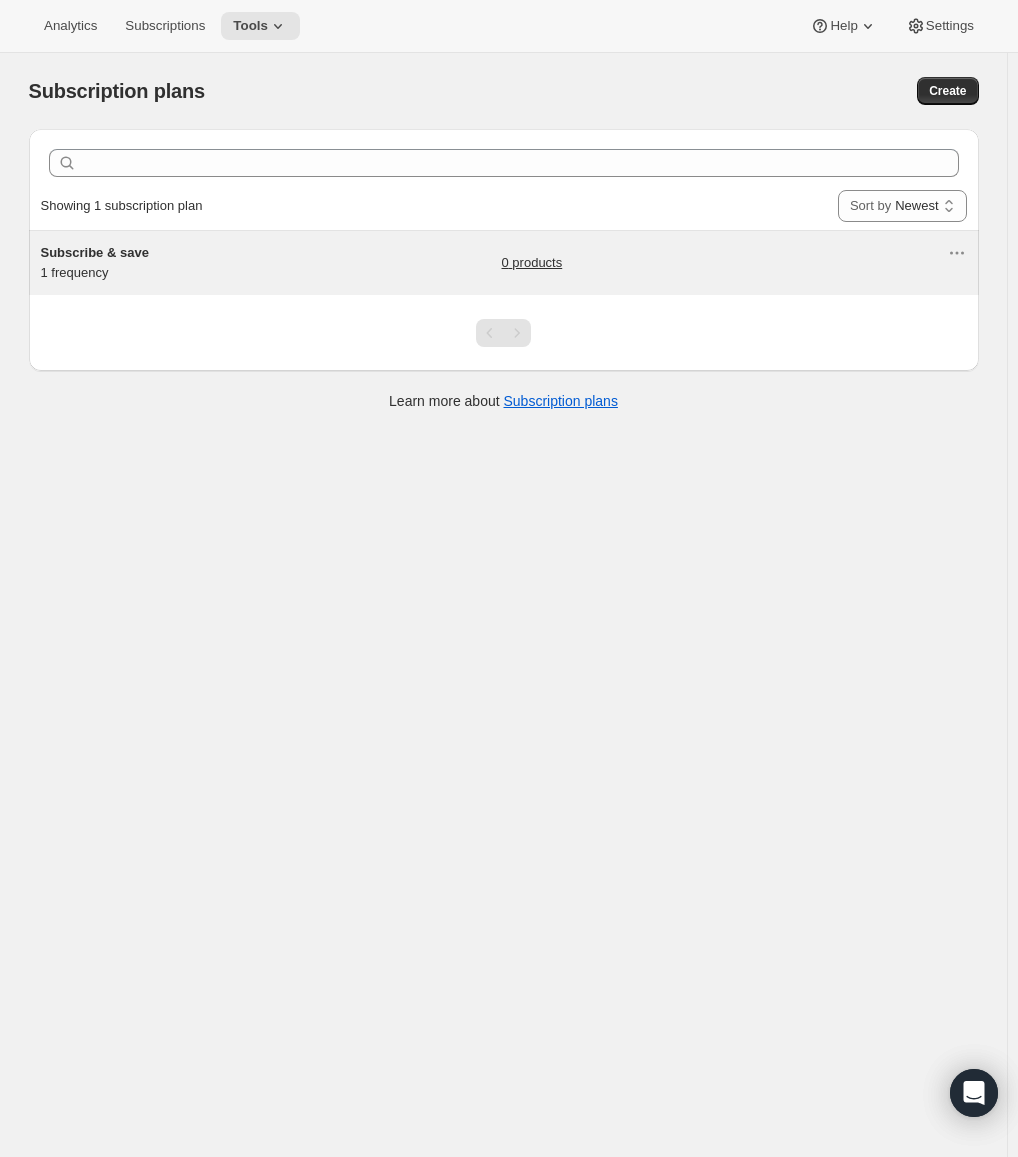 click on "Subscribe & save 1 frequency" at bounding box center (166, 263) 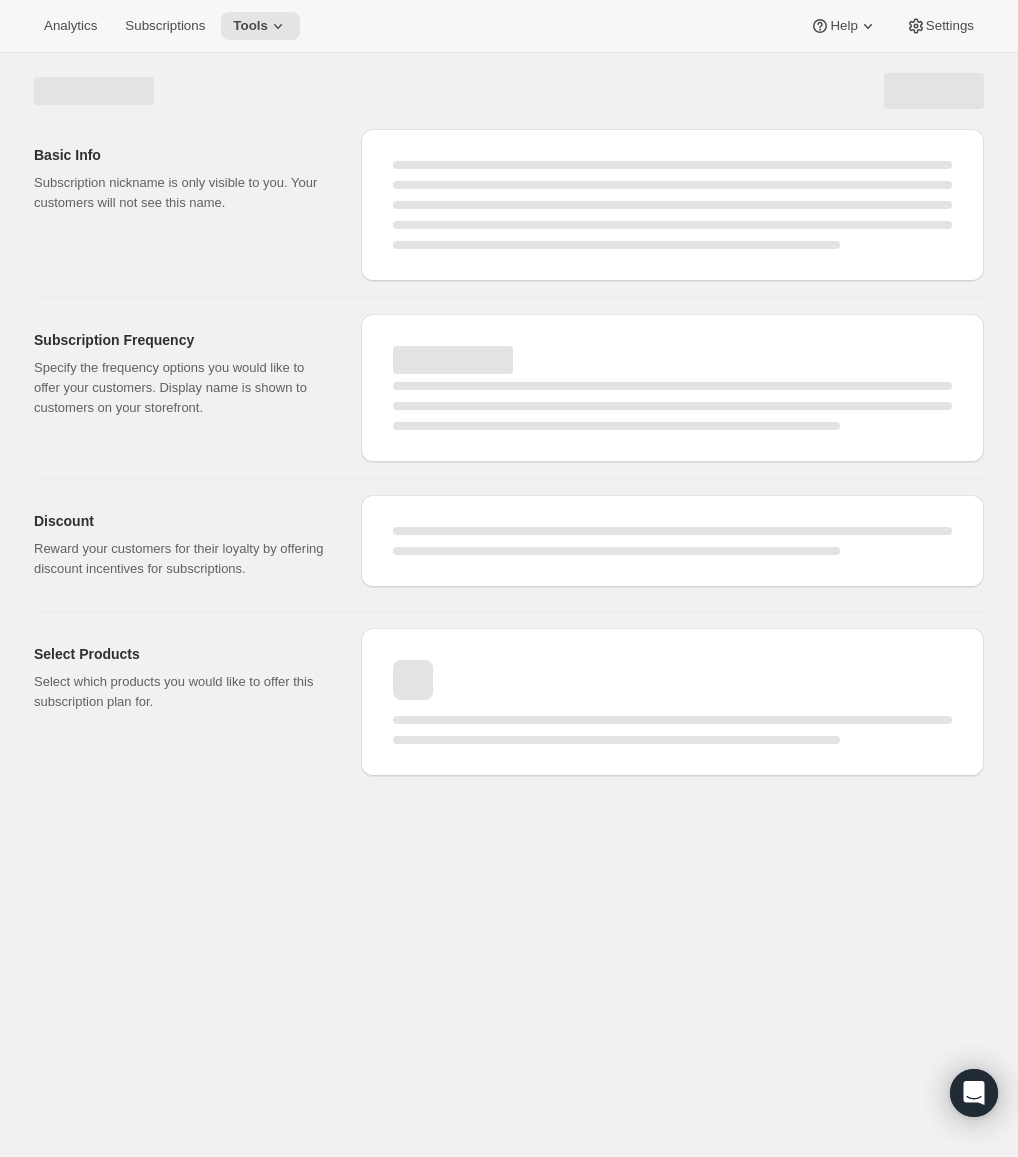 select on "WEEK" 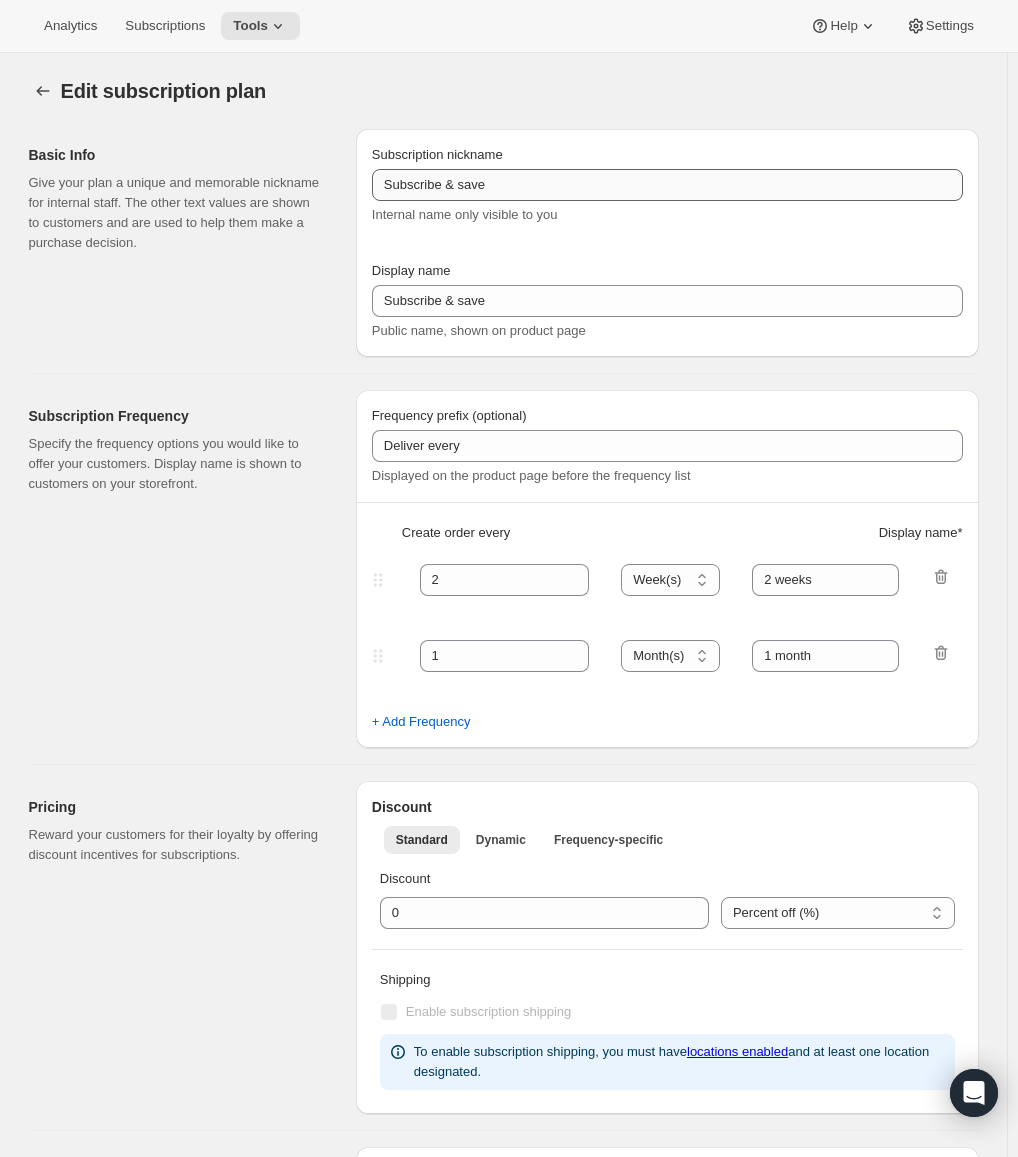 type on "4" 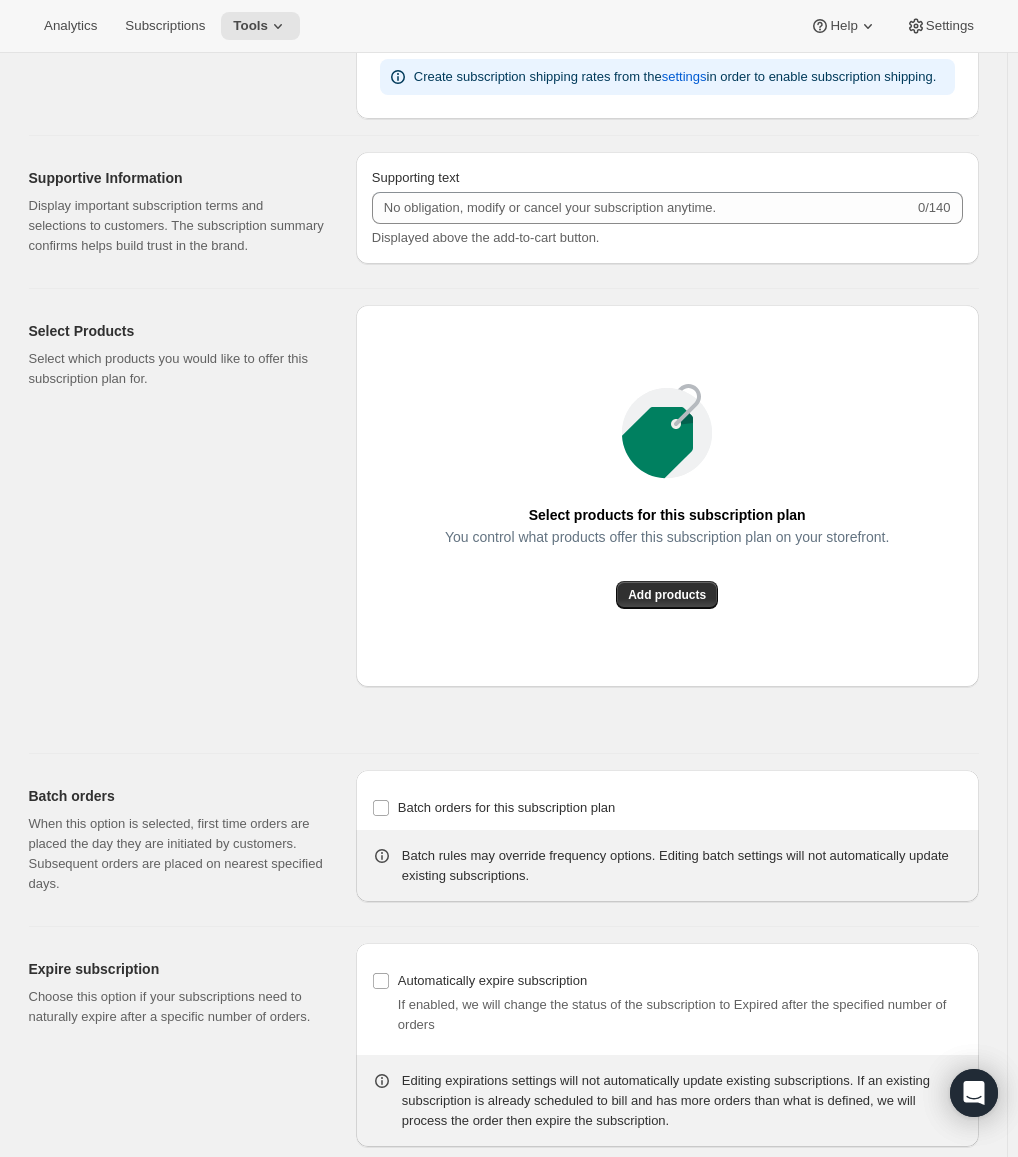 scroll, scrollTop: 949, scrollLeft: 0, axis: vertical 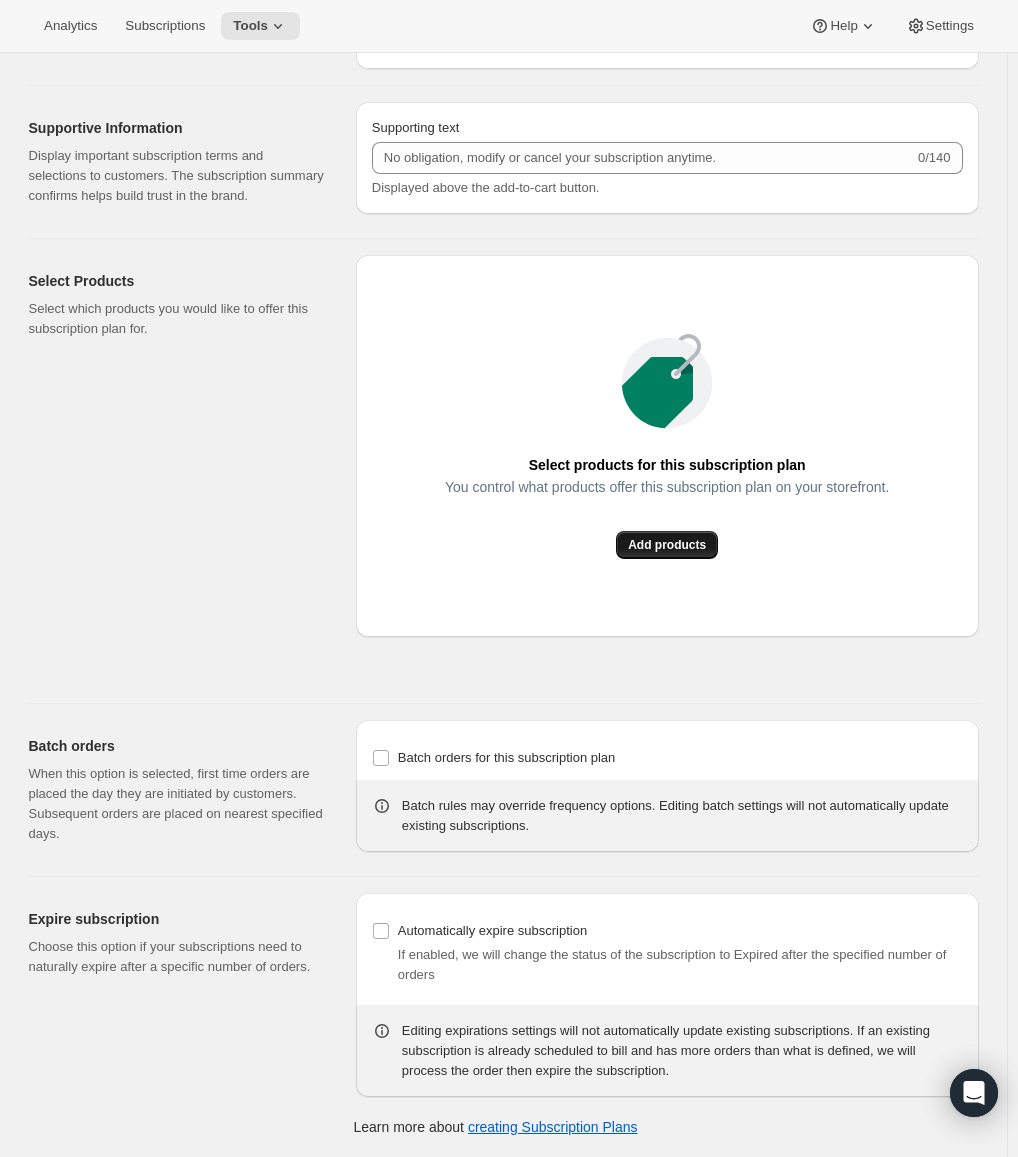 click on "Add products" at bounding box center (667, 545) 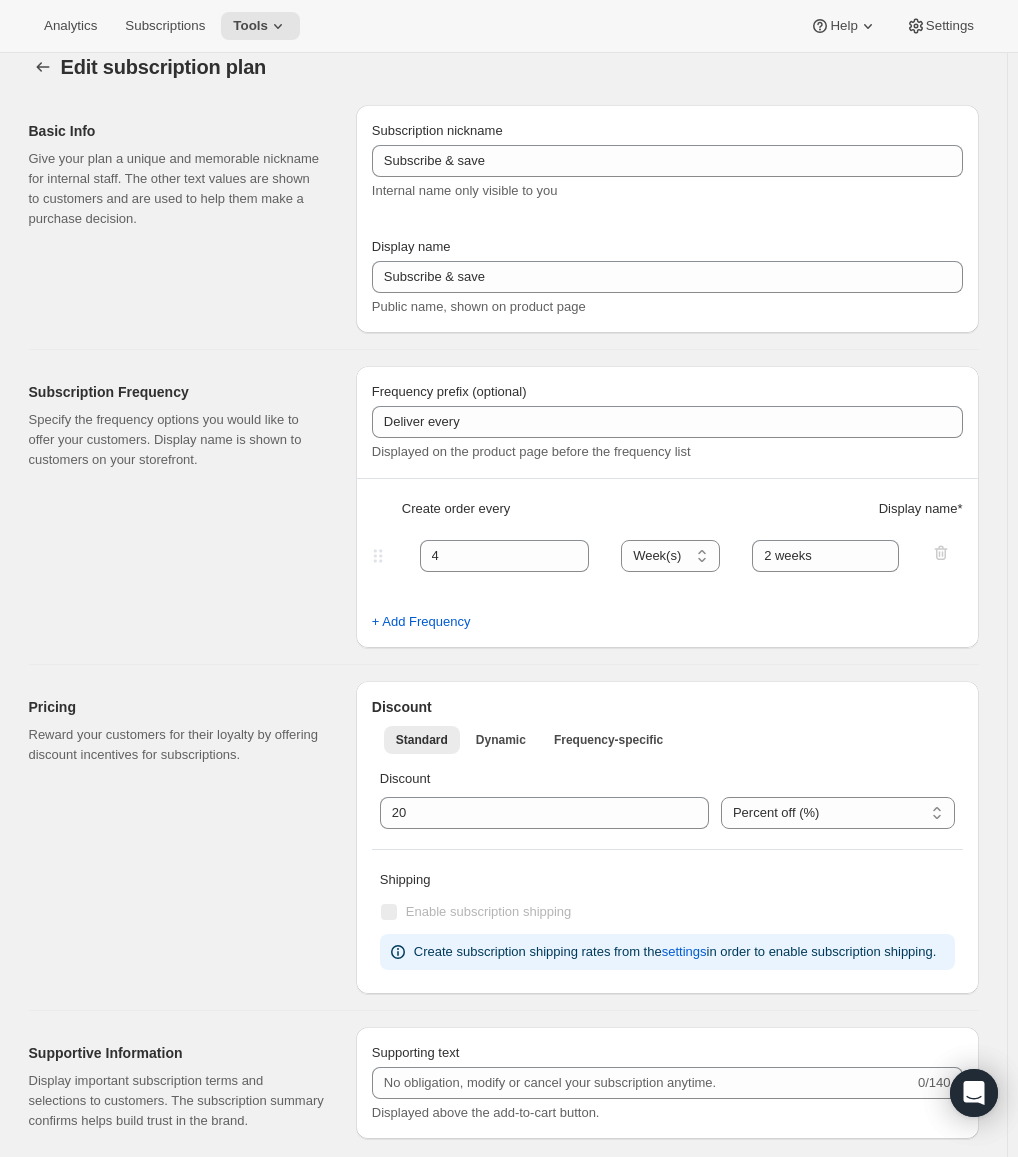 scroll, scrollTop: 0, scrollLeft: 0, axis: both 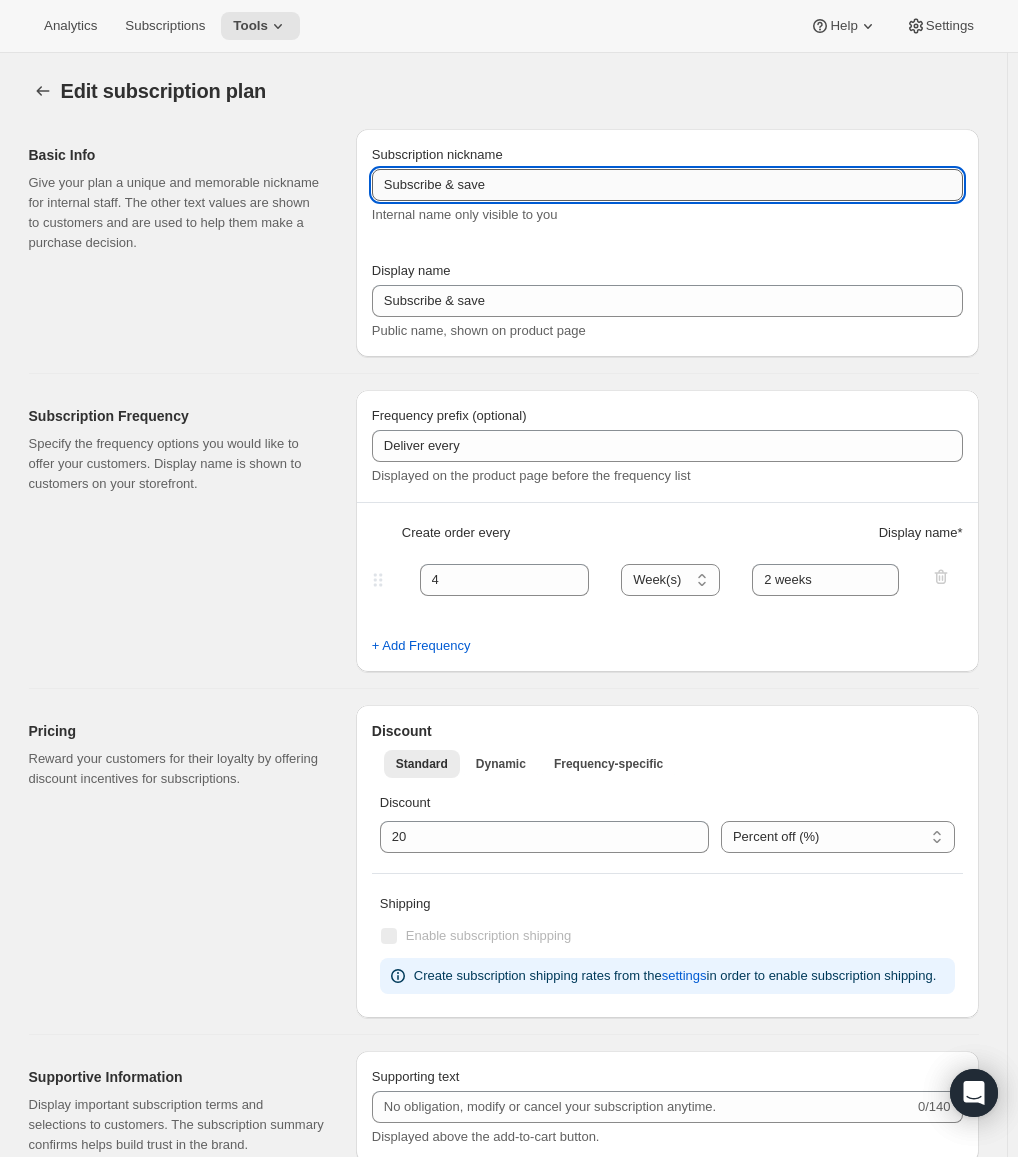 click on "Subscribe & save" at bounding box center [667, 185] 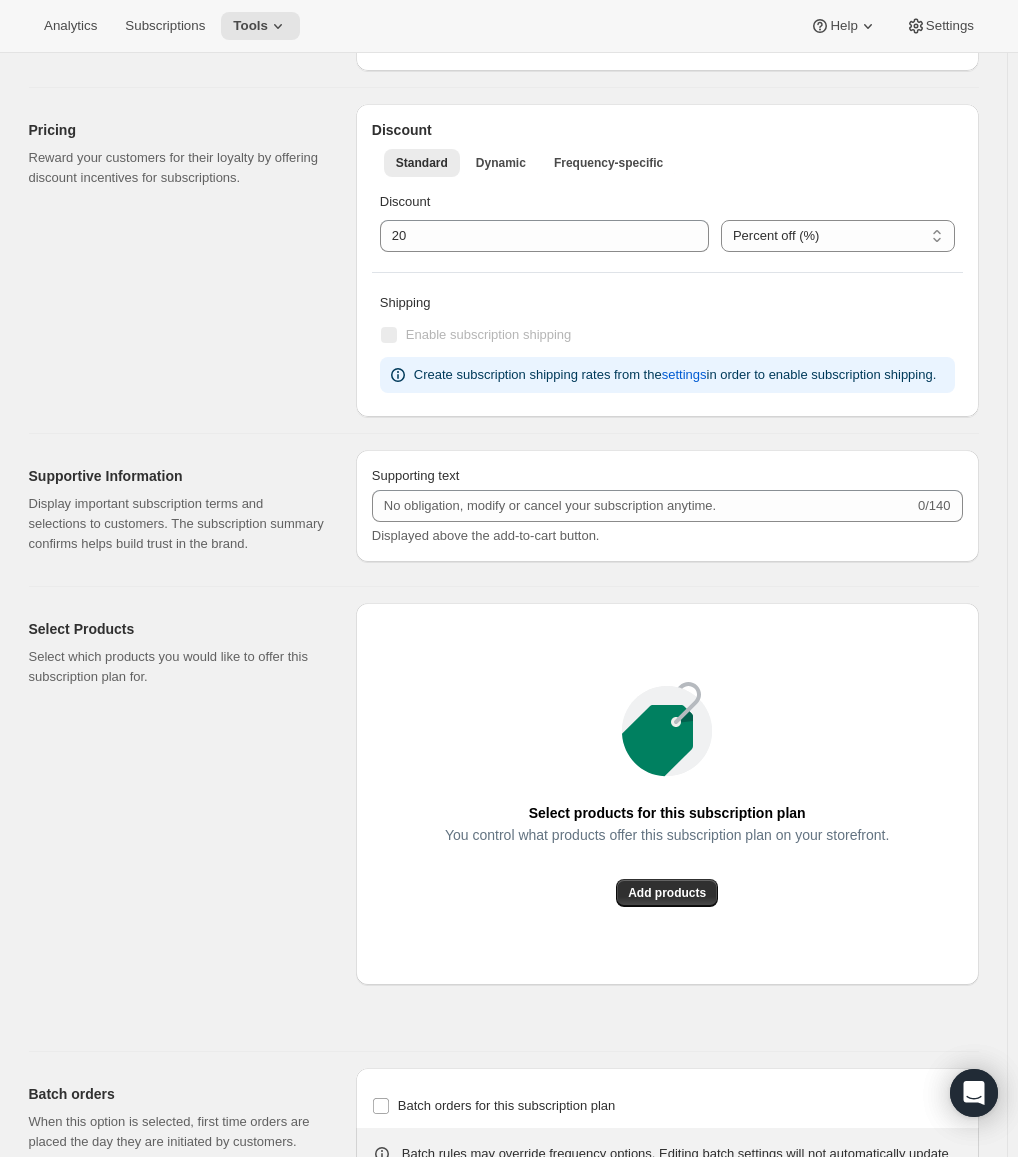 scroll, scrollTop: 949, scrollLeft: 0, axis: vertical 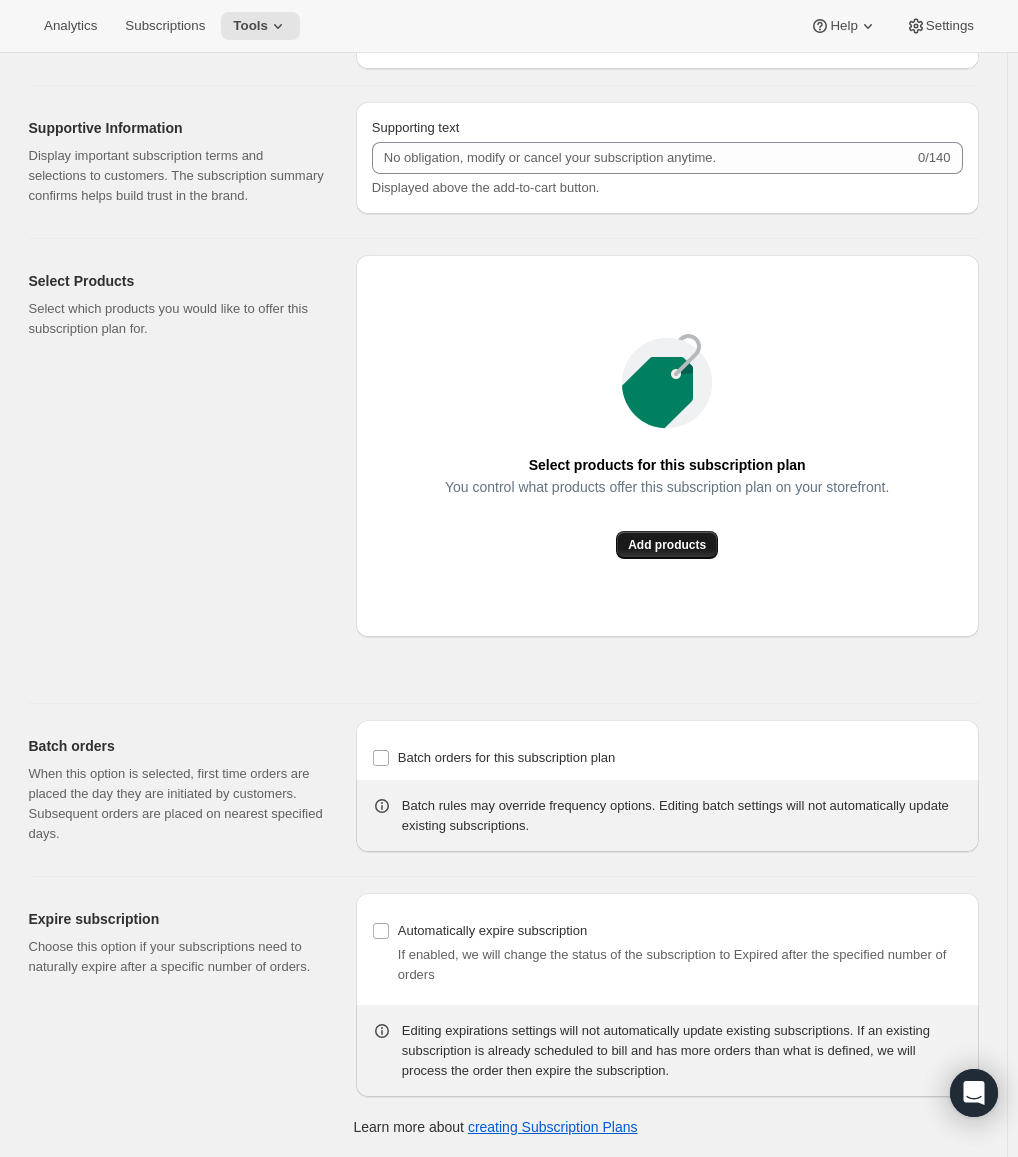 type on "[TEST] Subscribe & save" 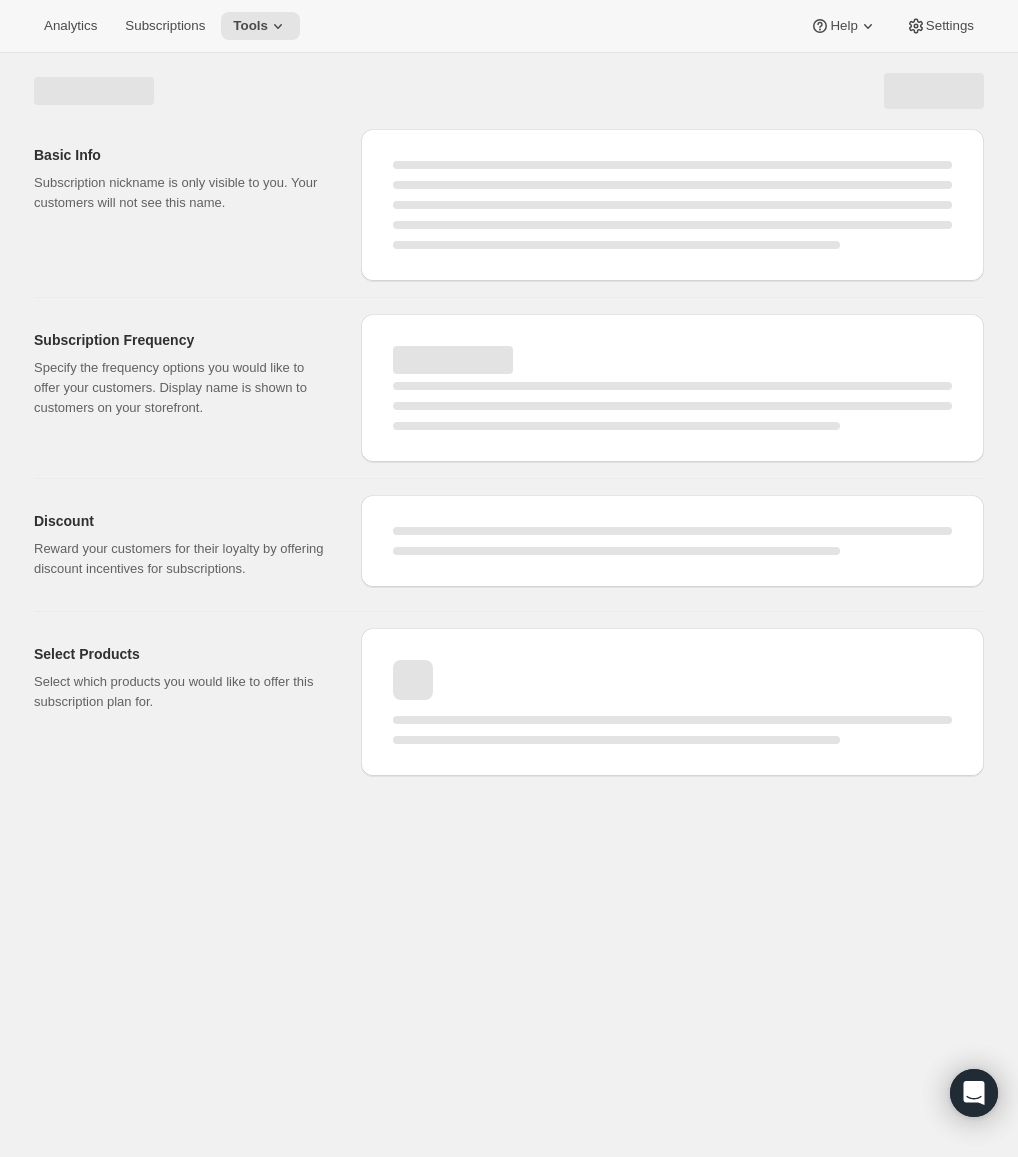 scroll, scrollTop: 0, scrollLeft: 0, axis: both 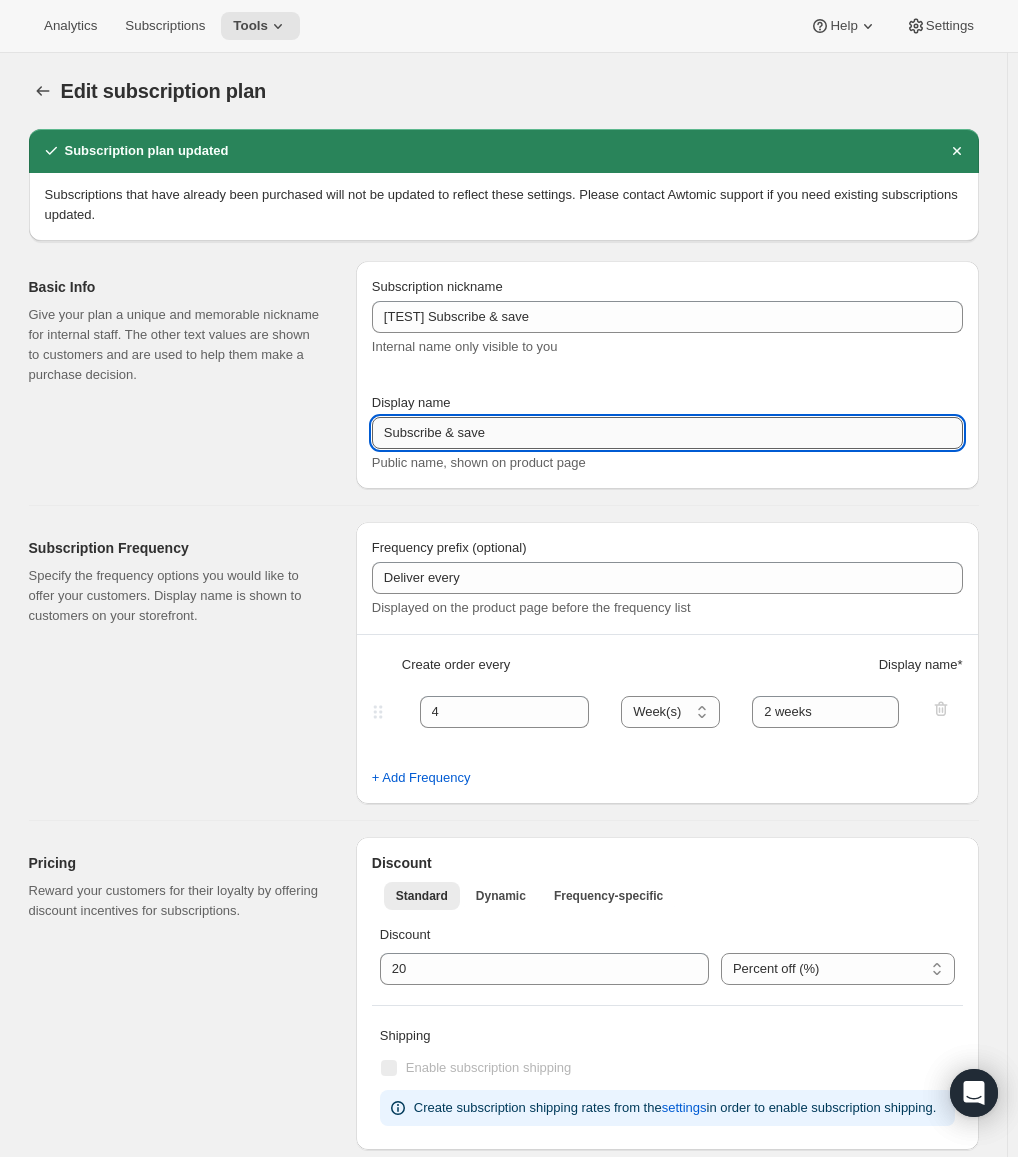 click on "Subscribe & save" at bounding box center [667, 433] 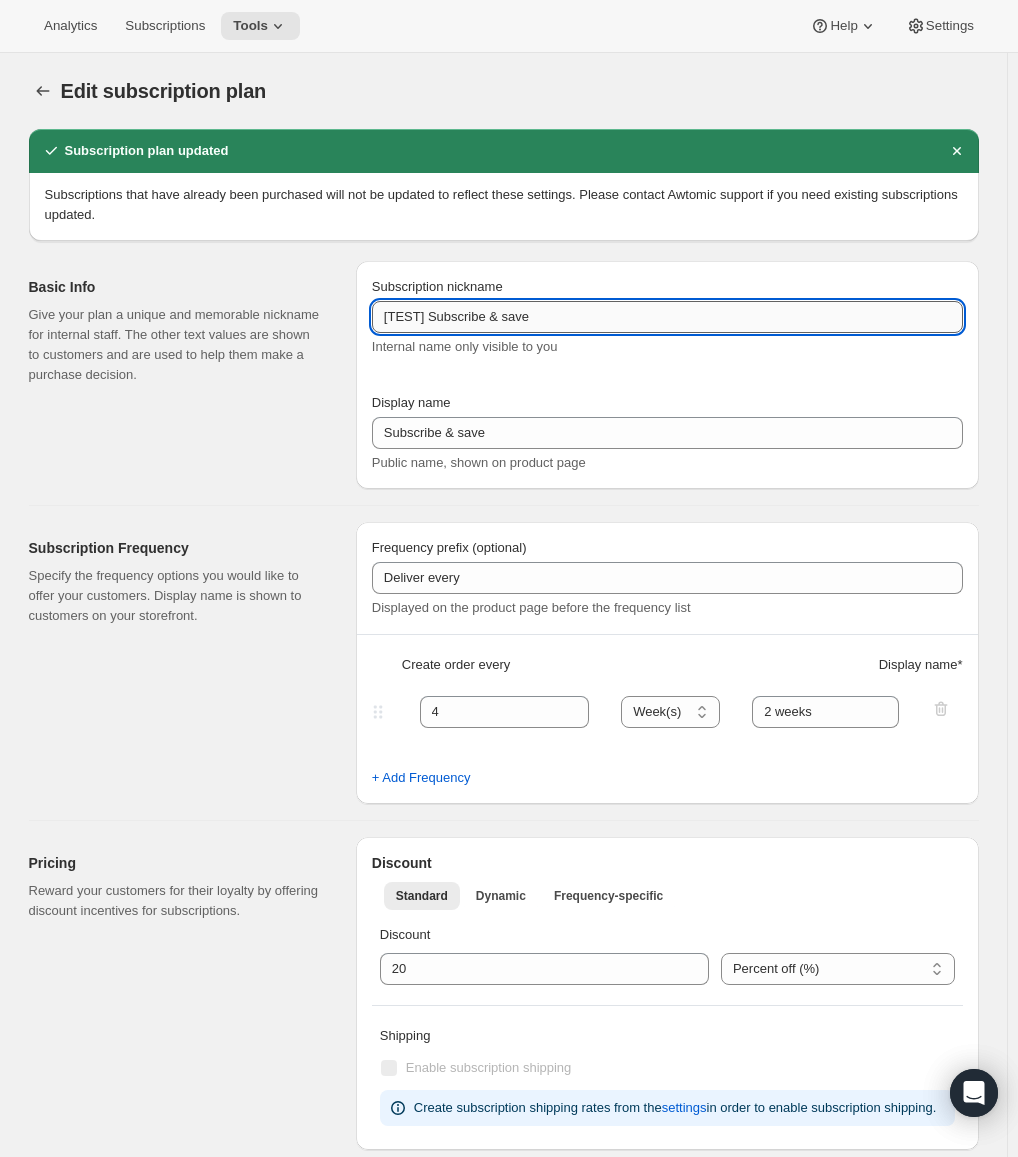 click on "[TEST] Subscribe & save" at bounding box center [667, 317] 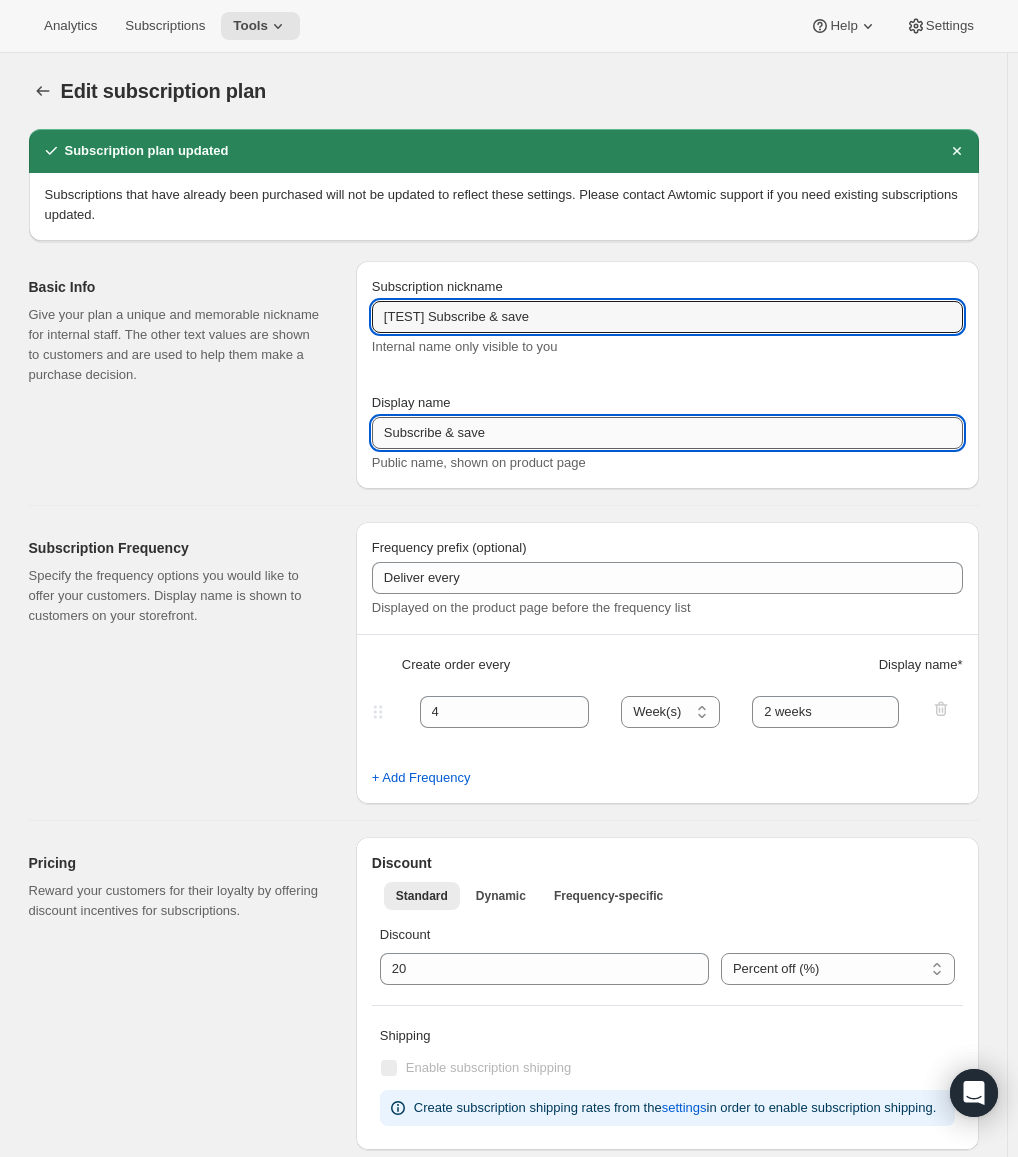 drag, startPoint x: 592, startPoint y: 437, endPoint x: 598, endPoint y: 422, distance: 16.155495 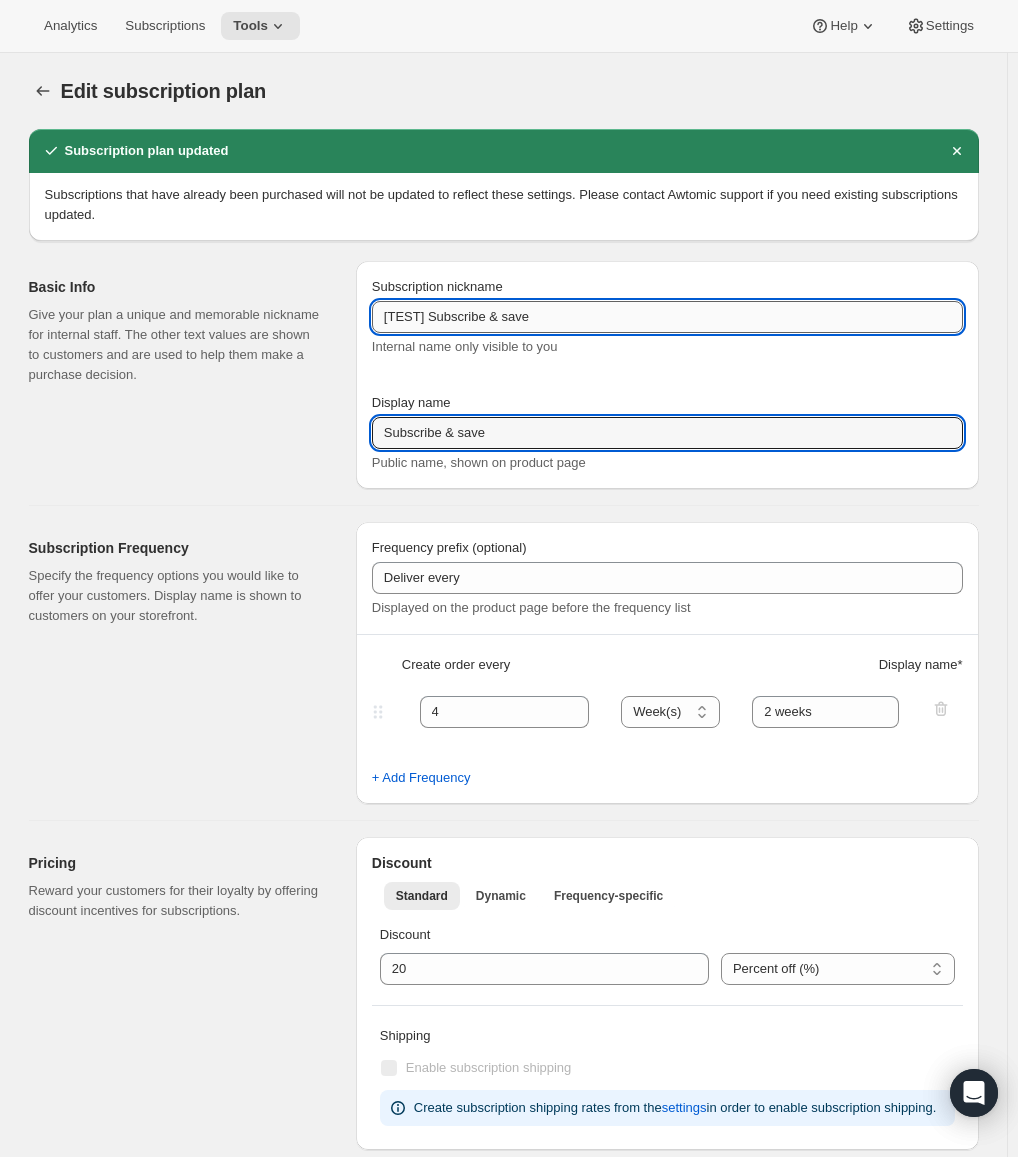 click on "[TEST] Subscribe & save" at bounding box center [667, 317] 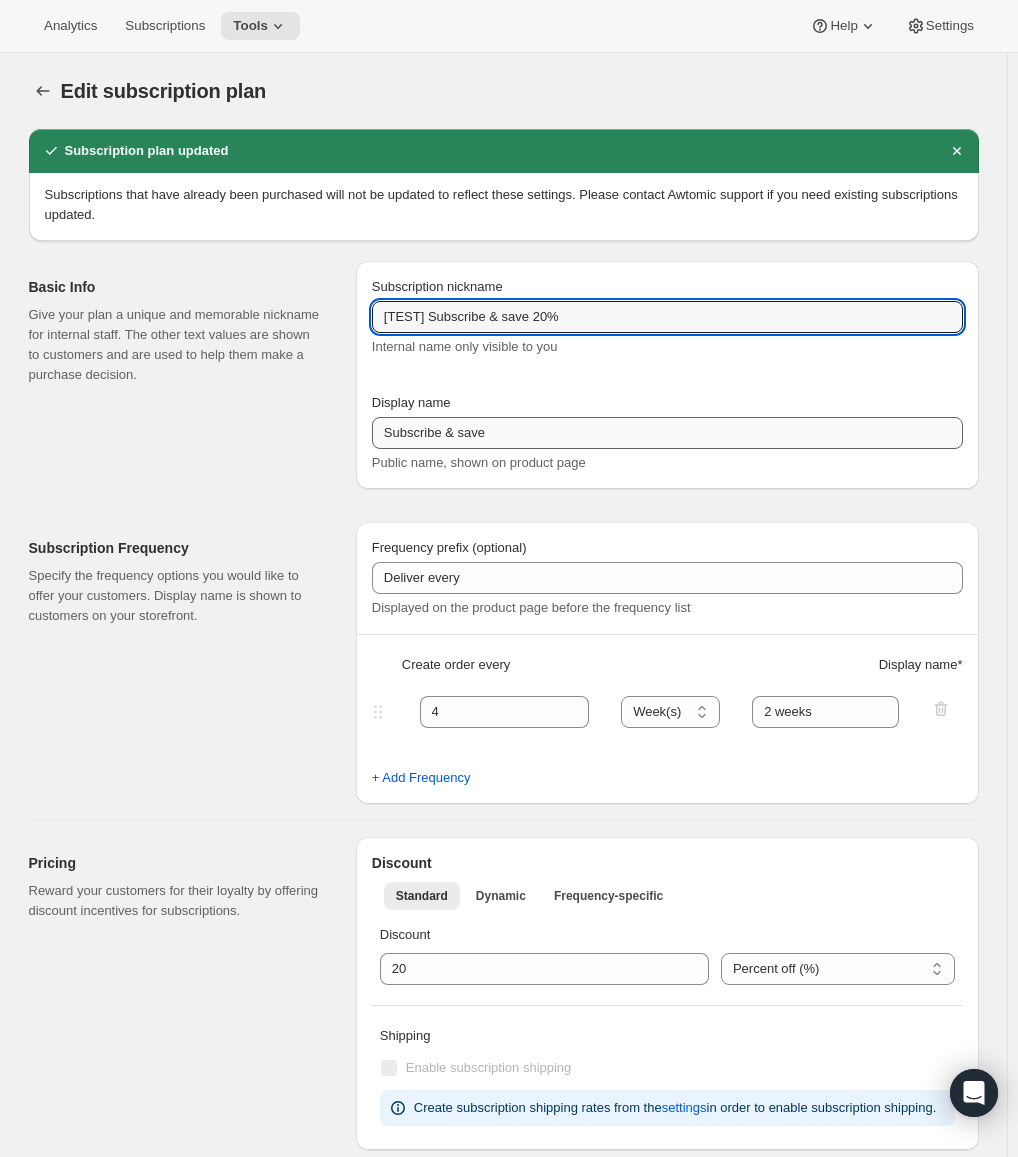 type on "[TEST] Subscribe & save 20%" 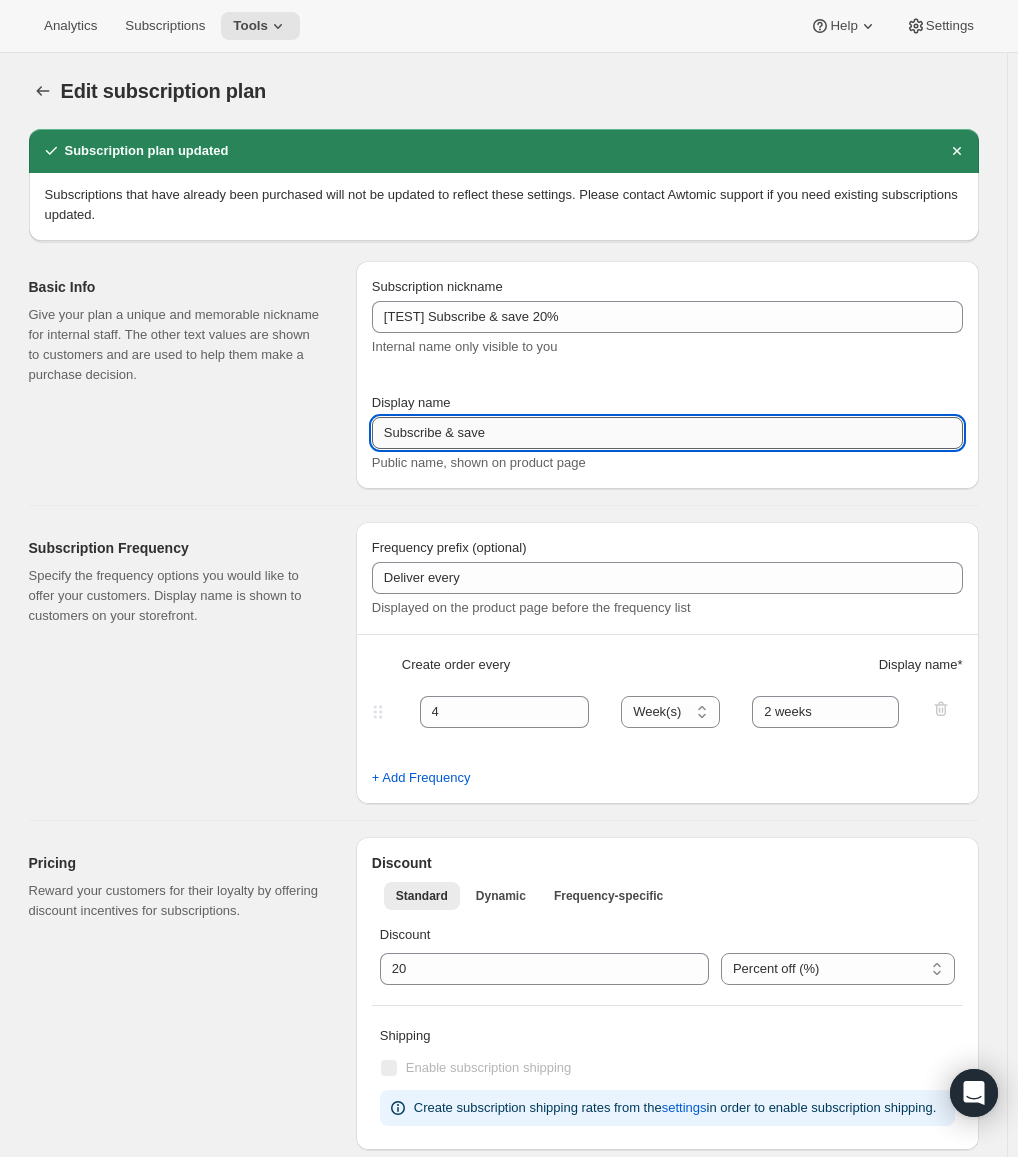 click on "Subscribe & save" at bounding box center [667, 433] 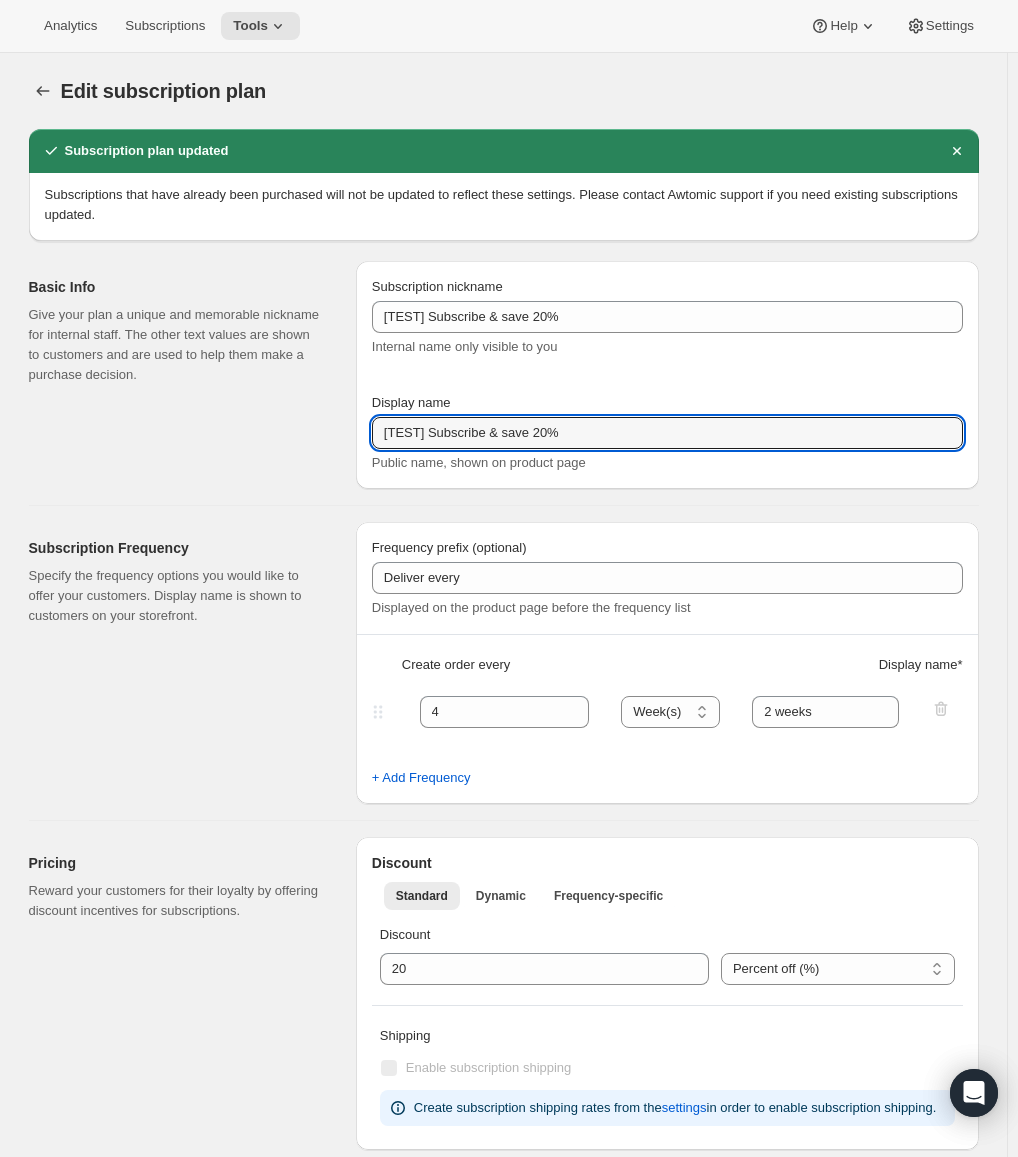 type on "[TEST] Subscribe & save 20%" 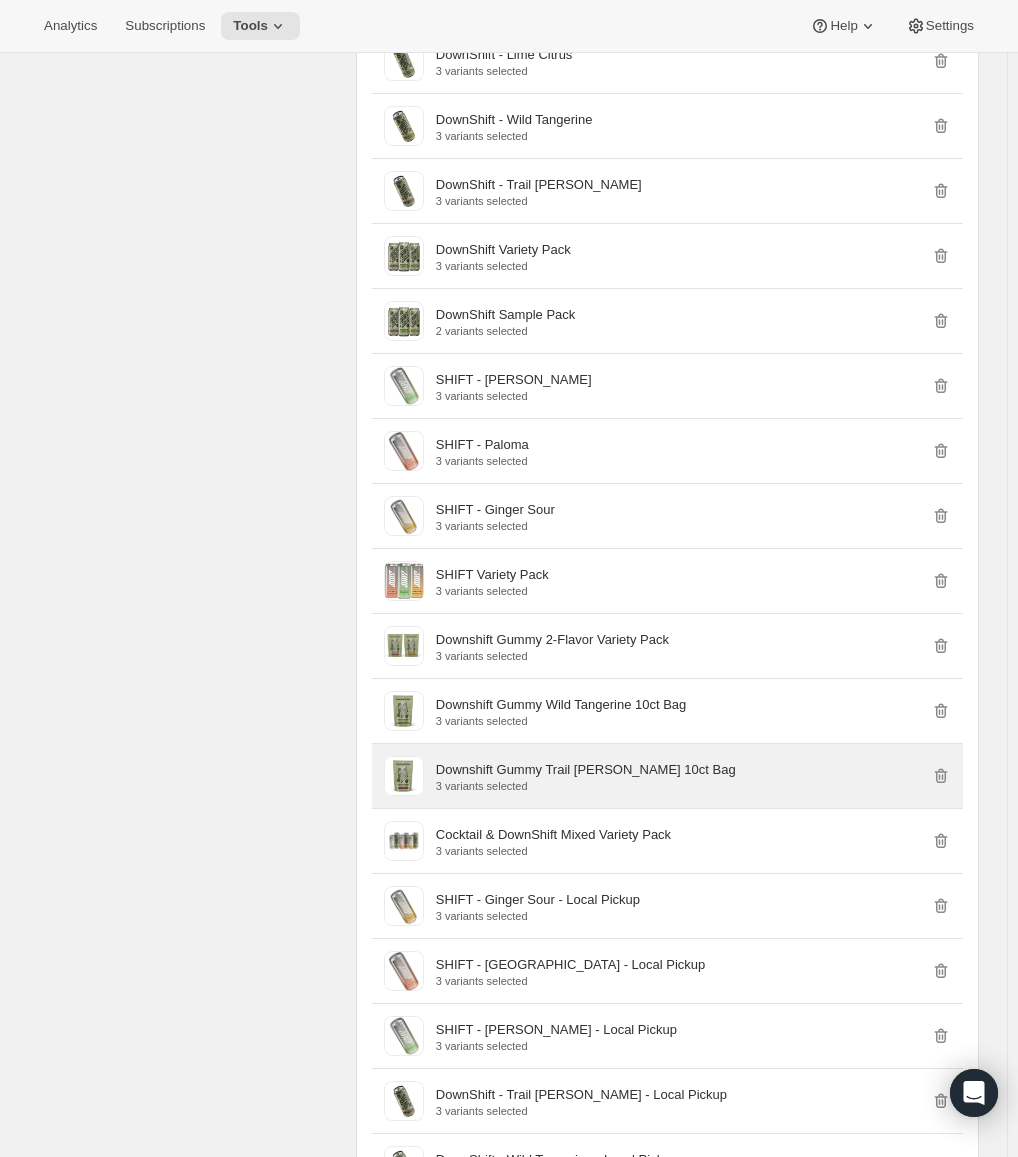 scroll, scrollTop: 2078, scrollLeft: 0, axis: vertical 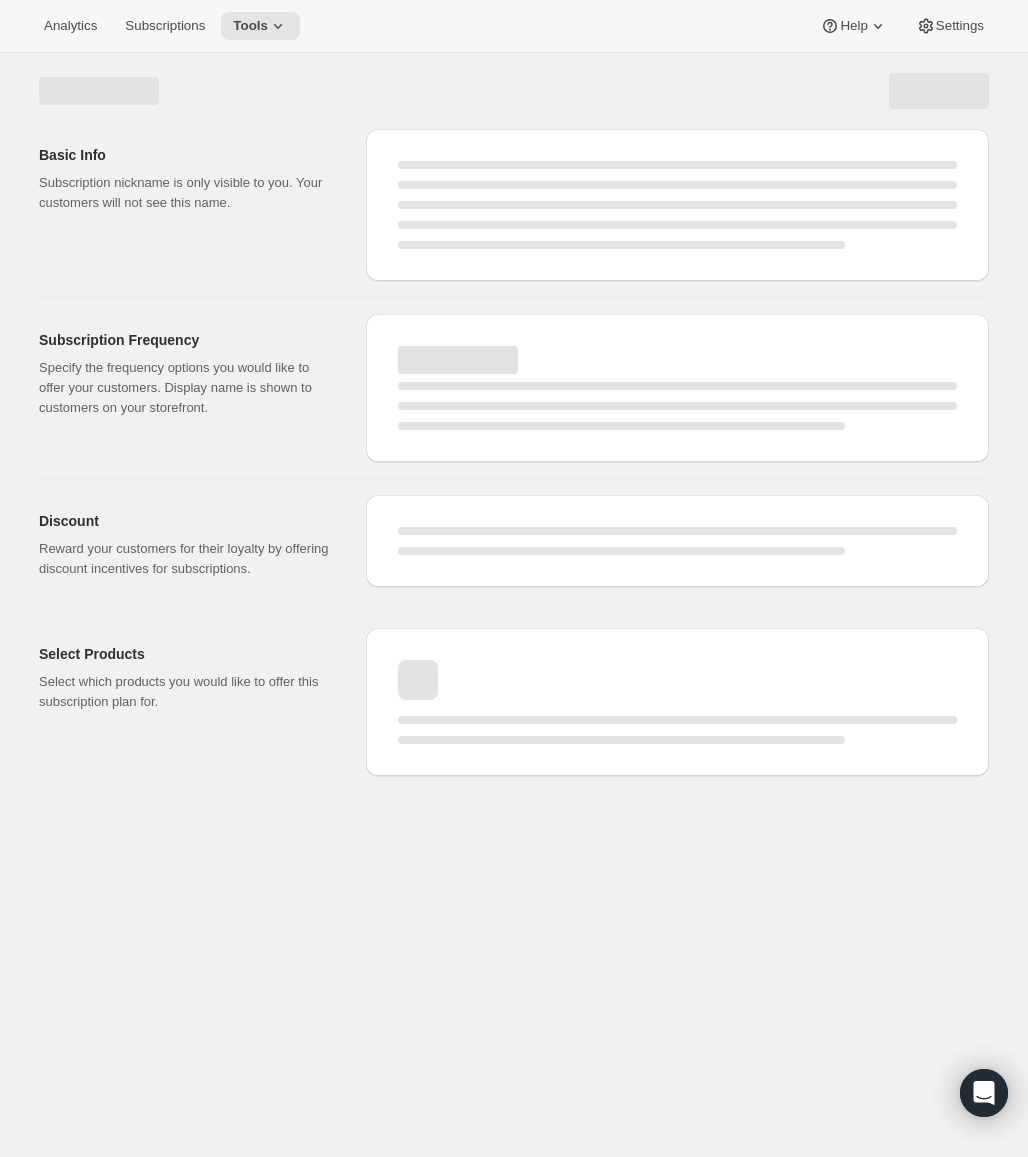 select on "WEEK" 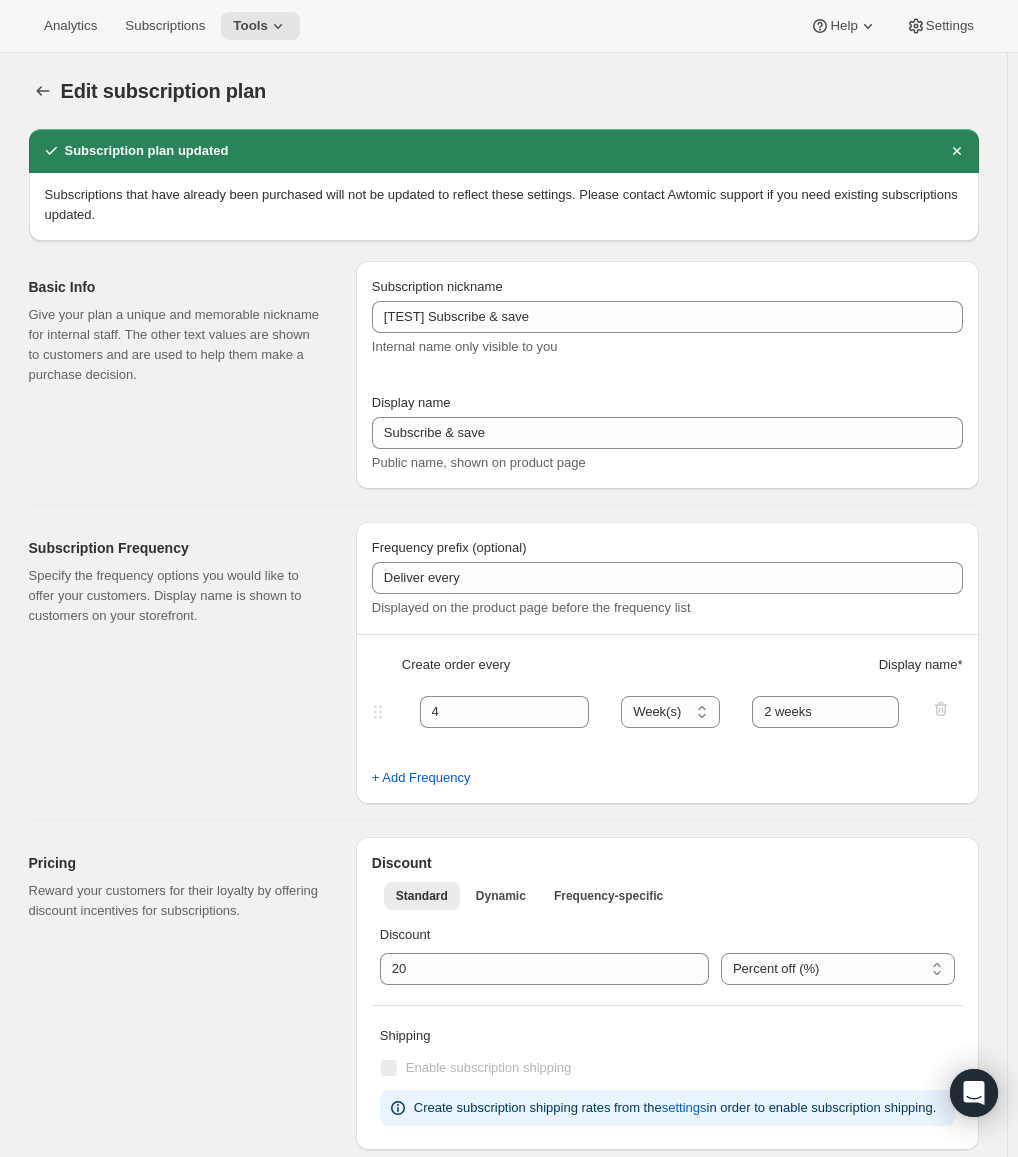 type on "[TEST] Subscribe & save 20%" 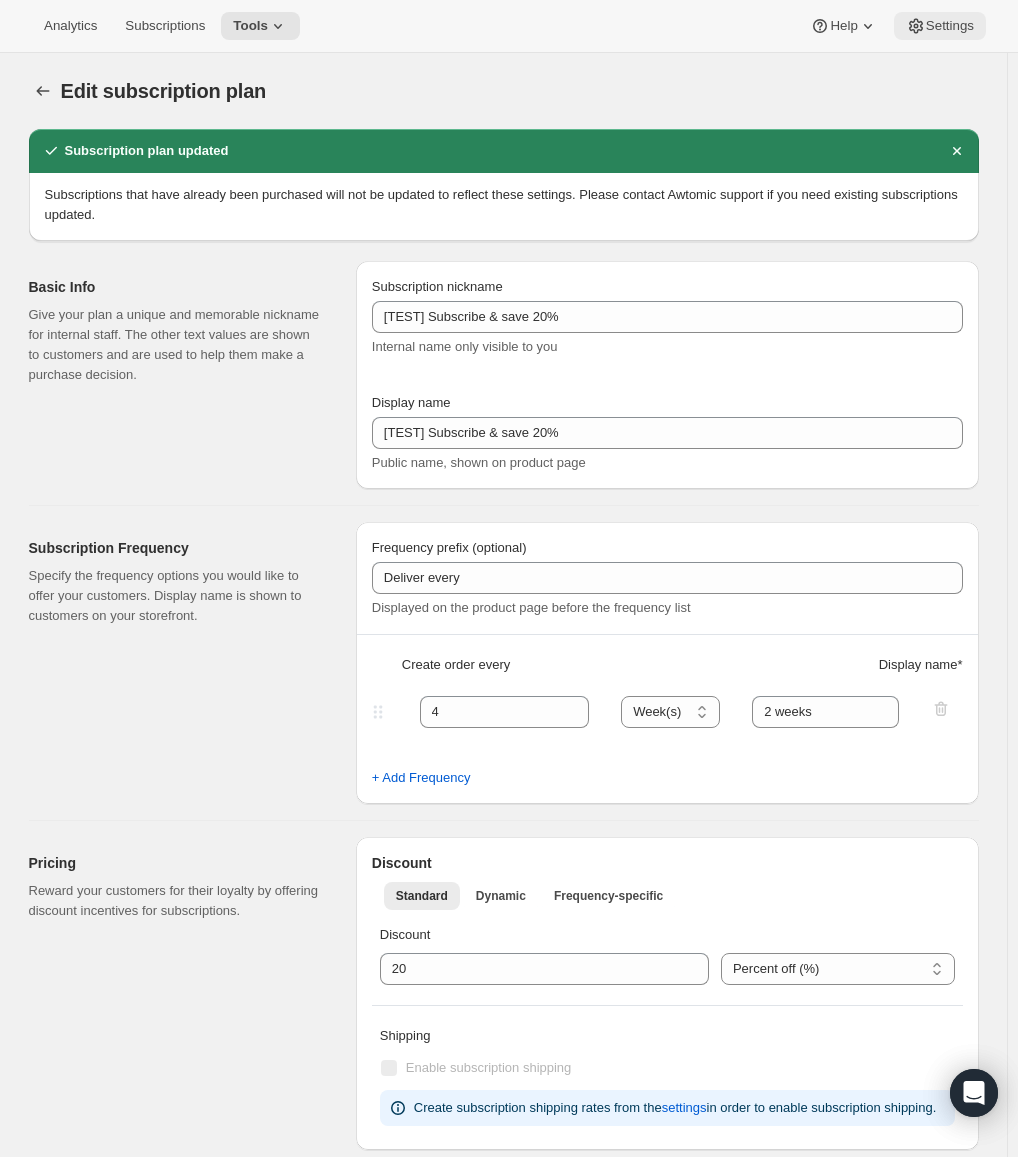 click on "Settings" at bounding box center [940, 26] 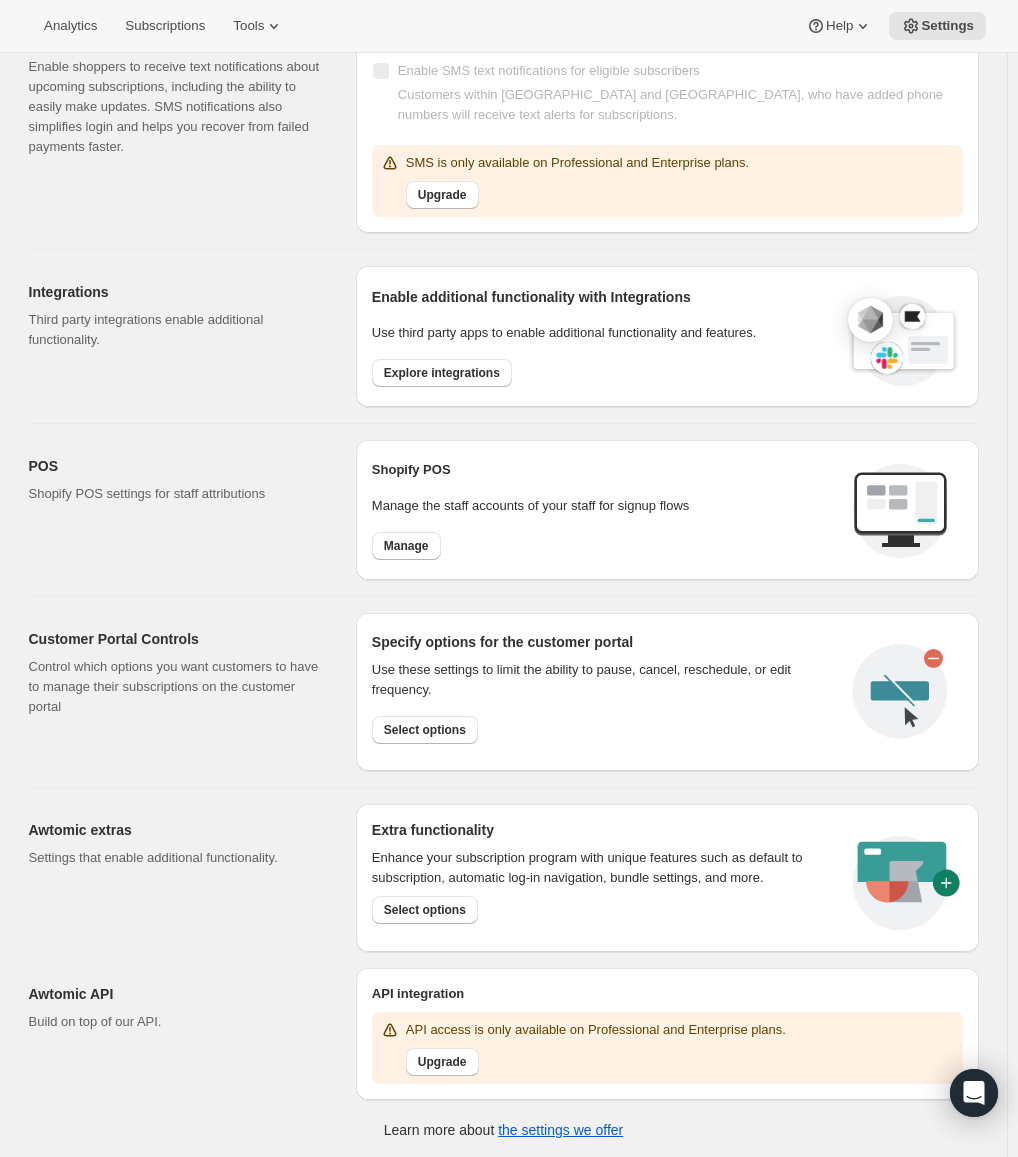 scroll, scrollTop: 0, scrollLeft: 0, axis: both 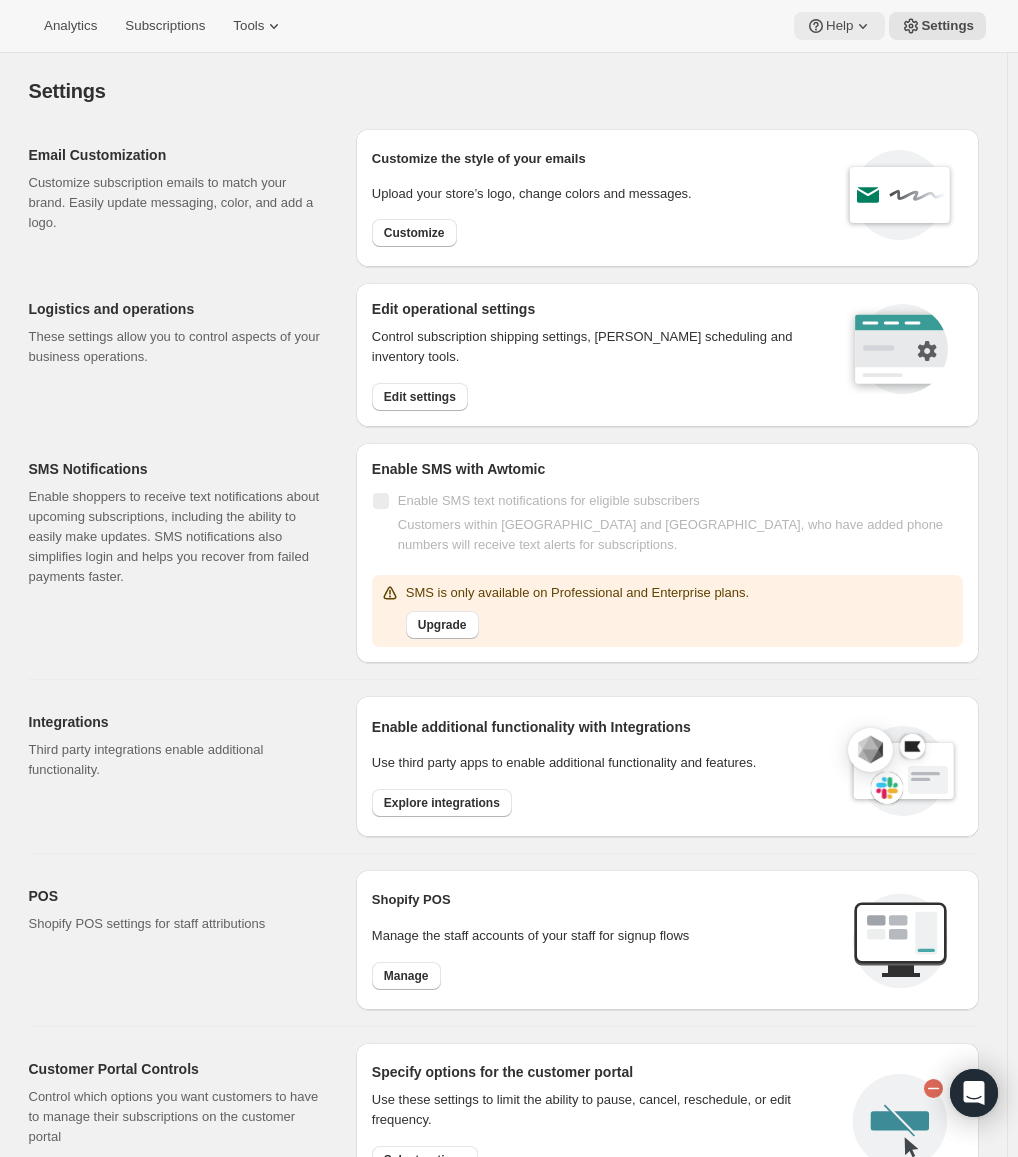 click on "Help" at bounding box center (839, 26) 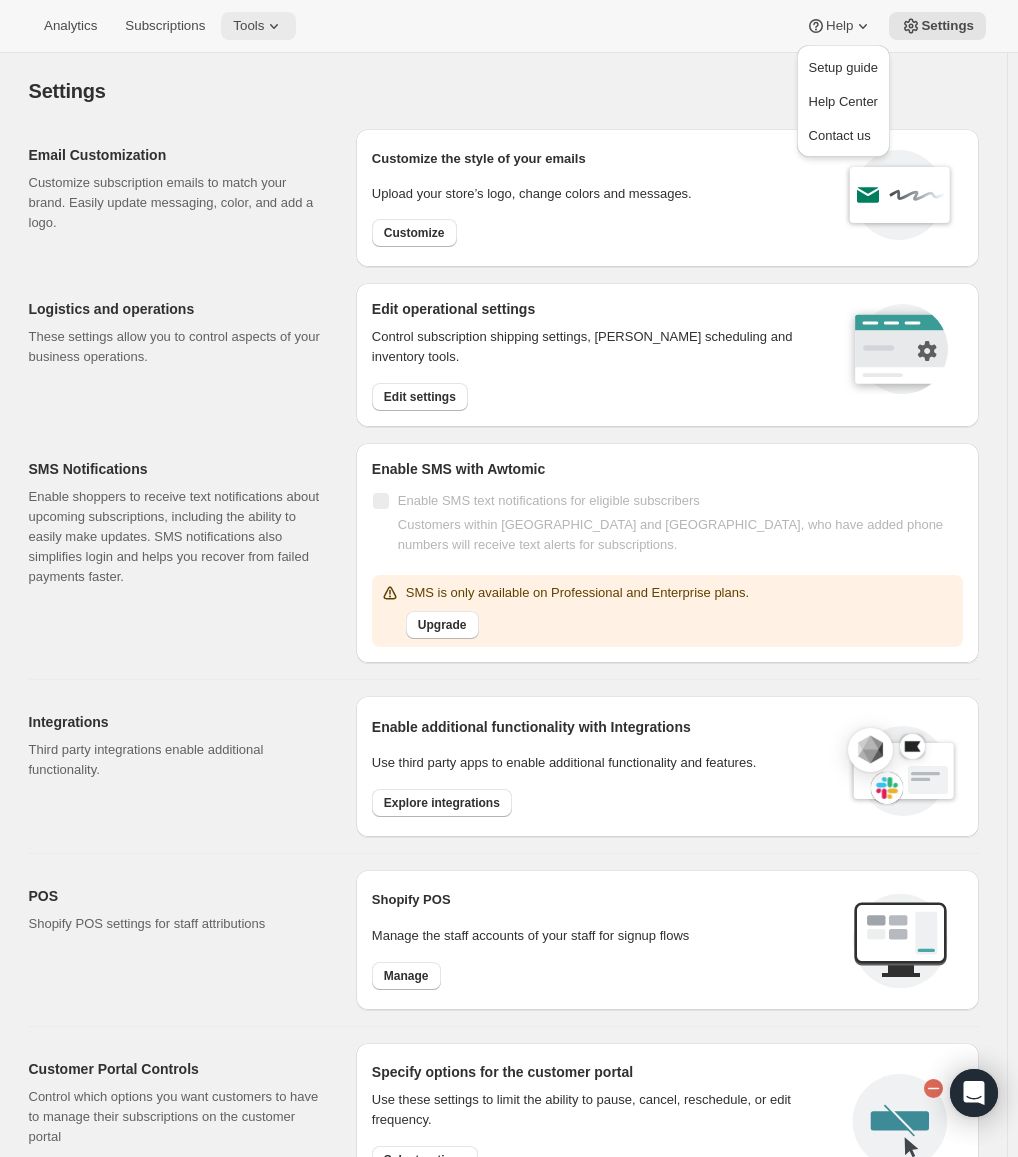 click 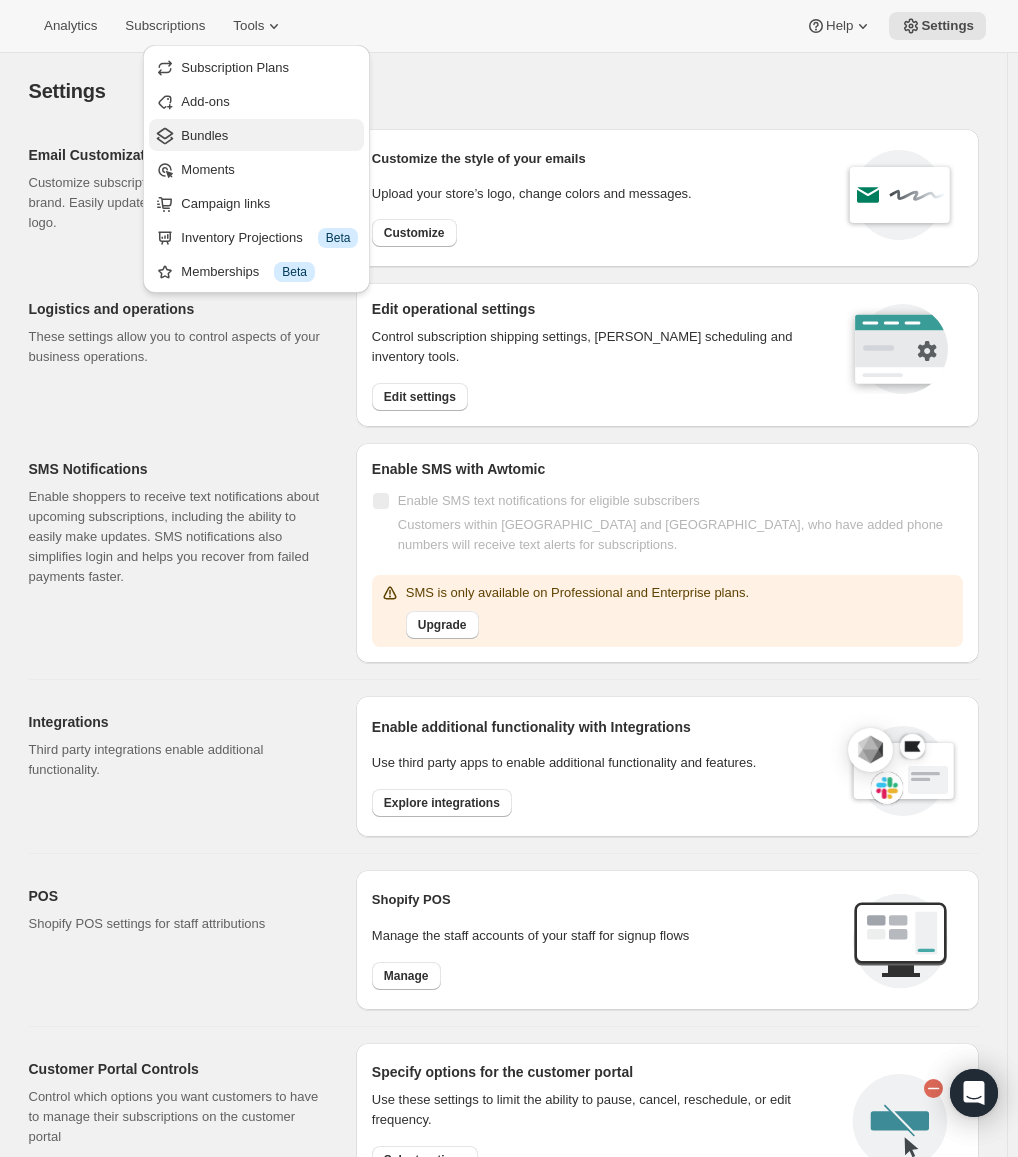 click on "Bundles" at bounding box center (269, 136) 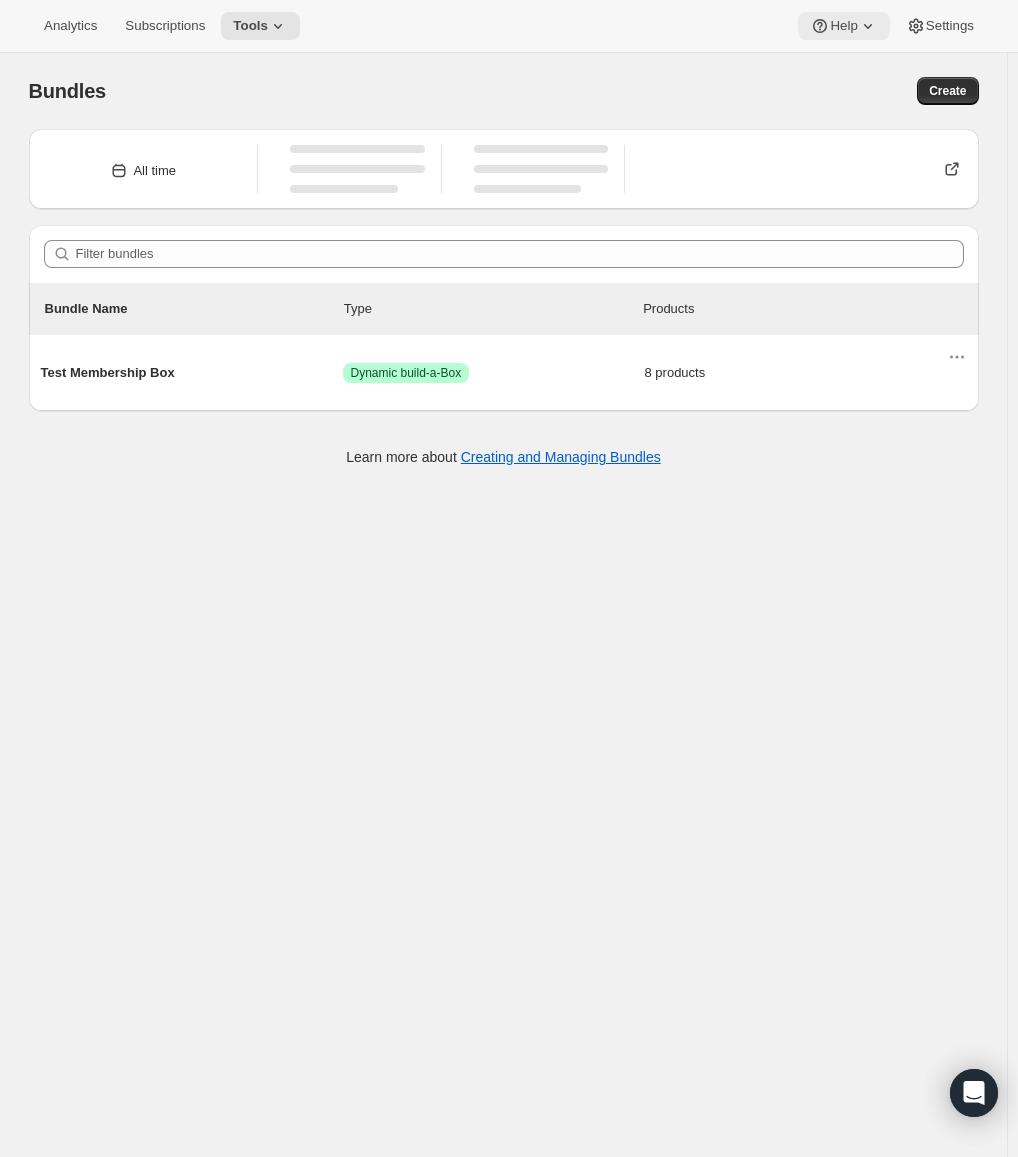 click 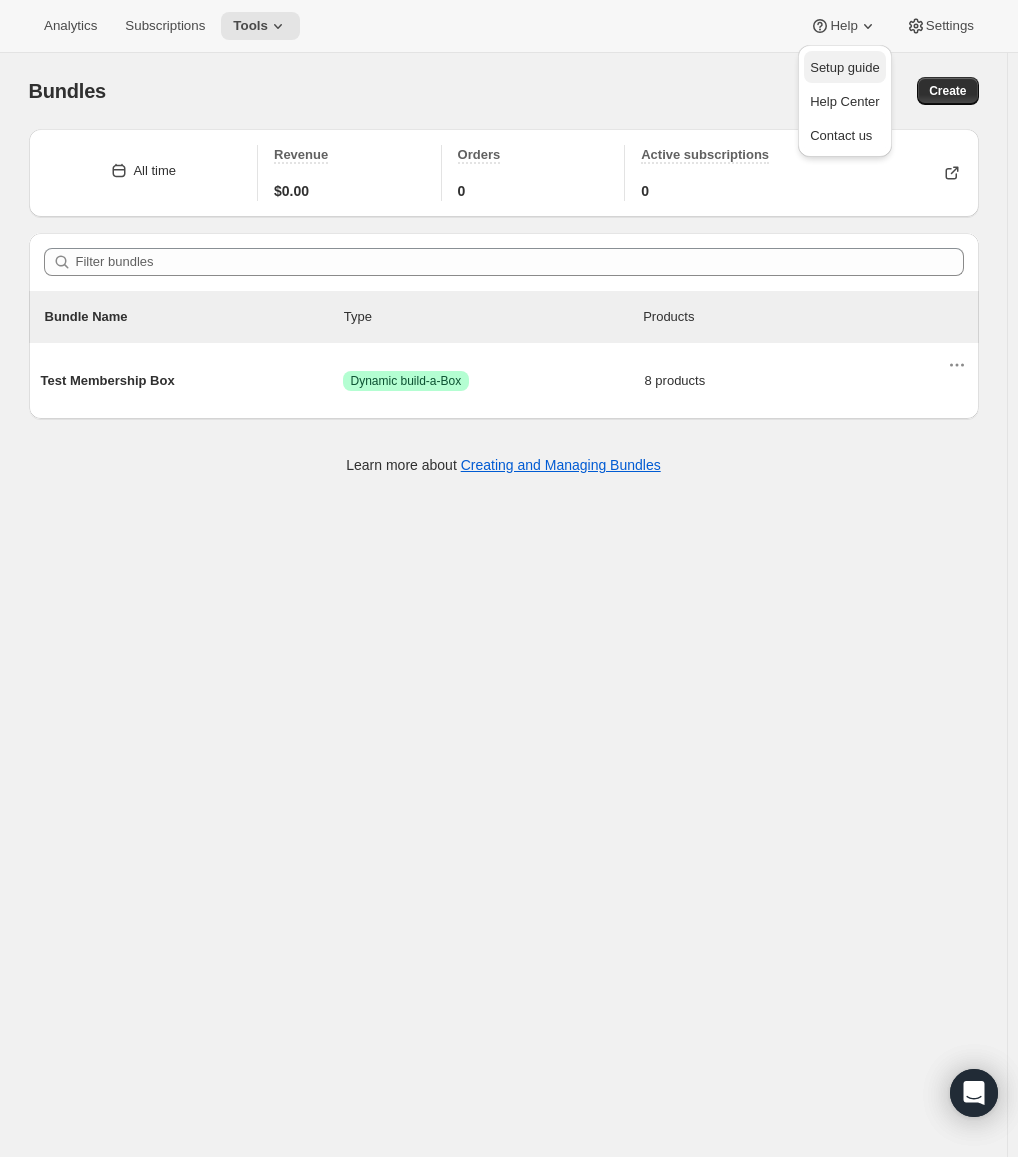 click on "Setup guide" at bounding box center [844, 67] 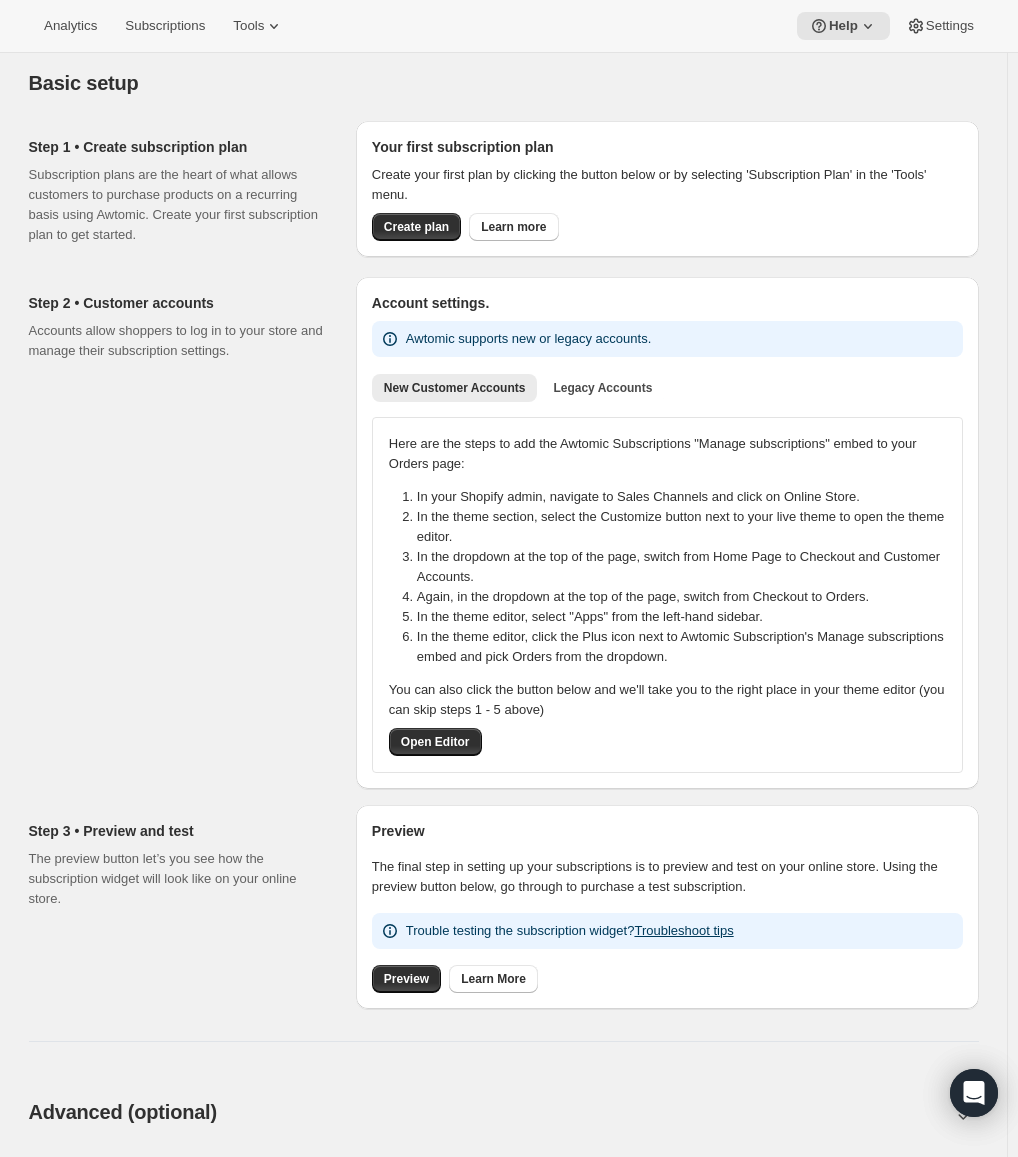 scroll, scrollTop: 0, scrollLeft: 0, axis: both 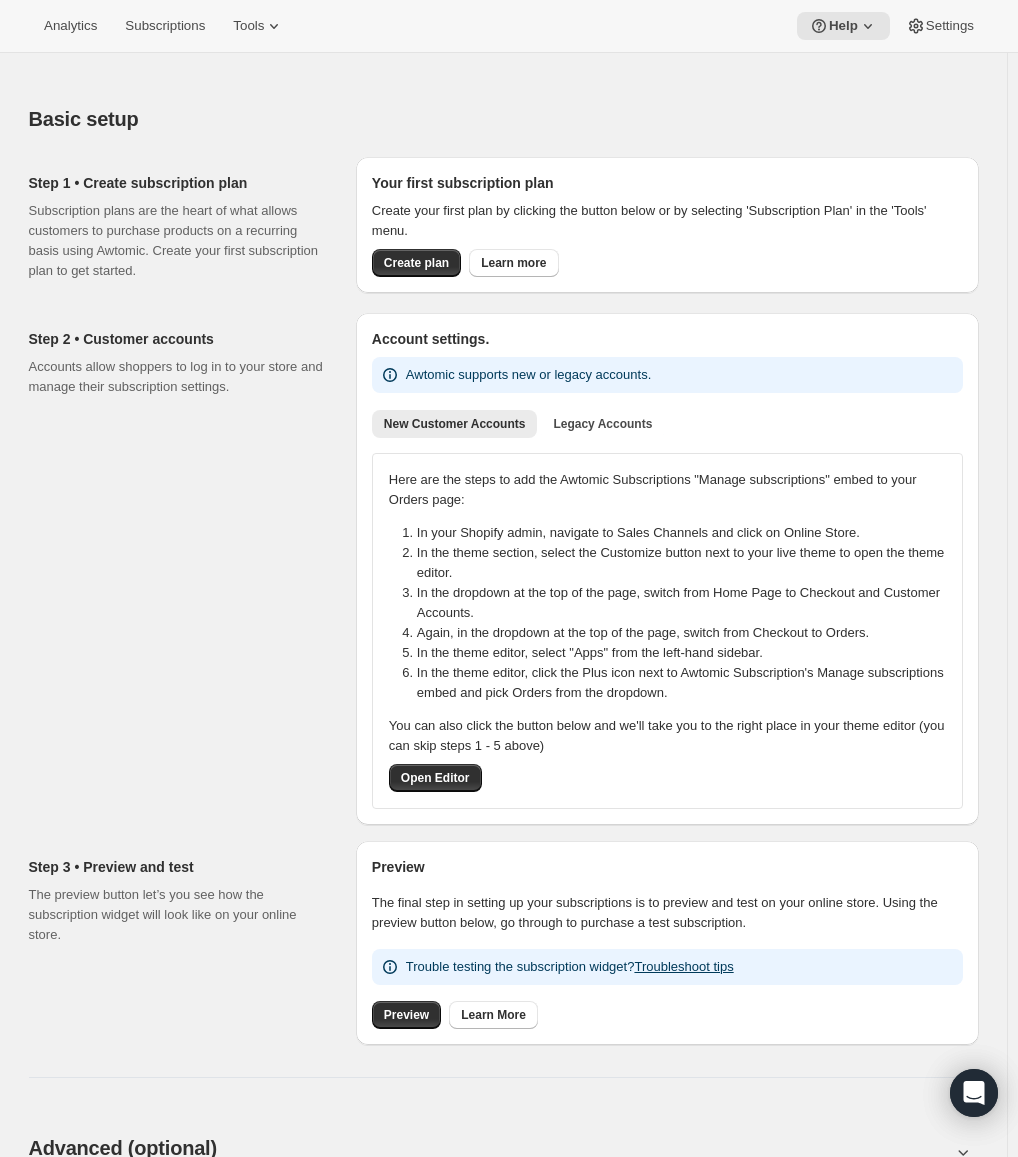 click on "Analytics Subscriptions Tools Help Settings" at bounding box center (509, 26) 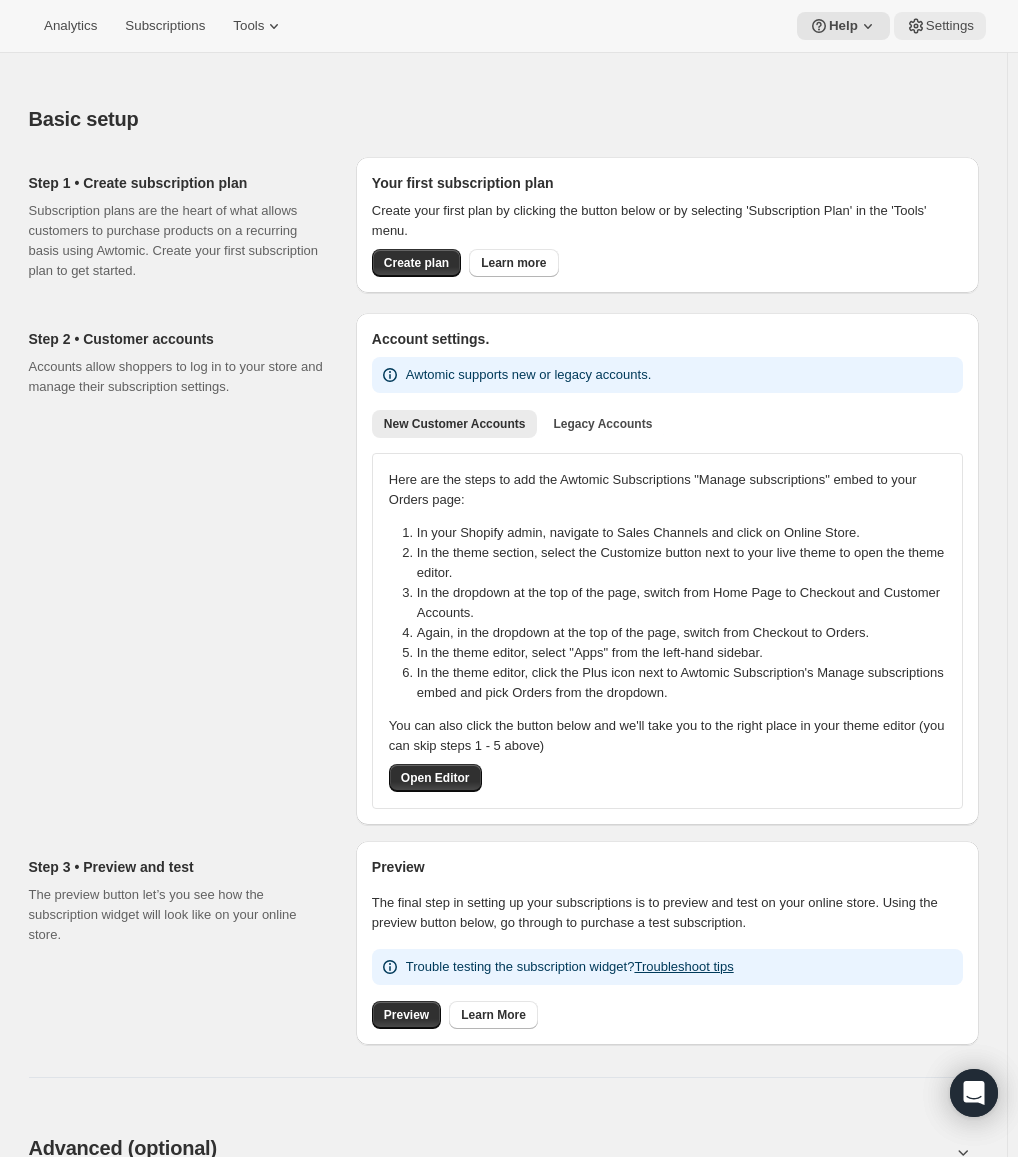 click 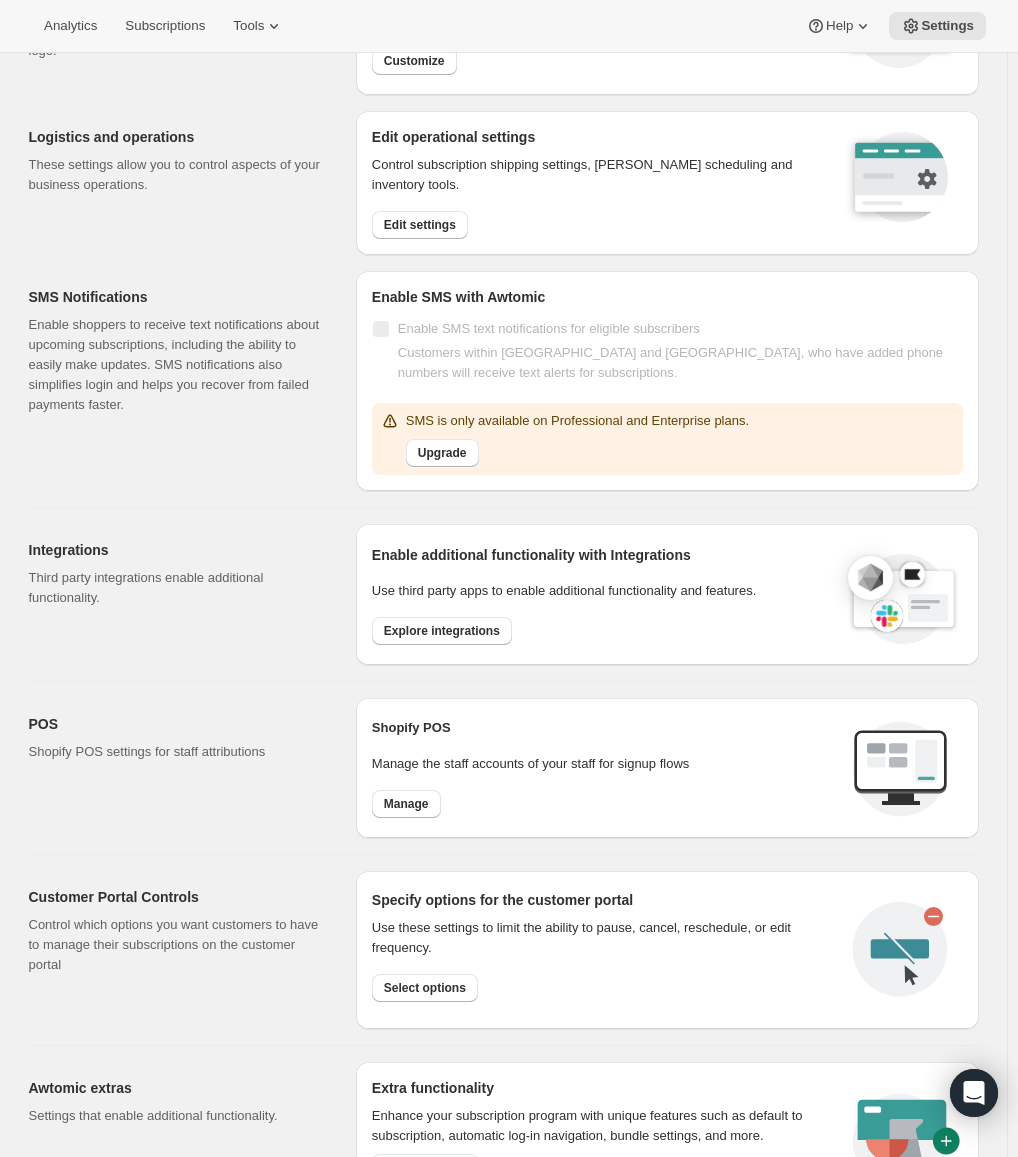 scroll, scrollTop: 430, scrollLeft: 0, axis: vertical 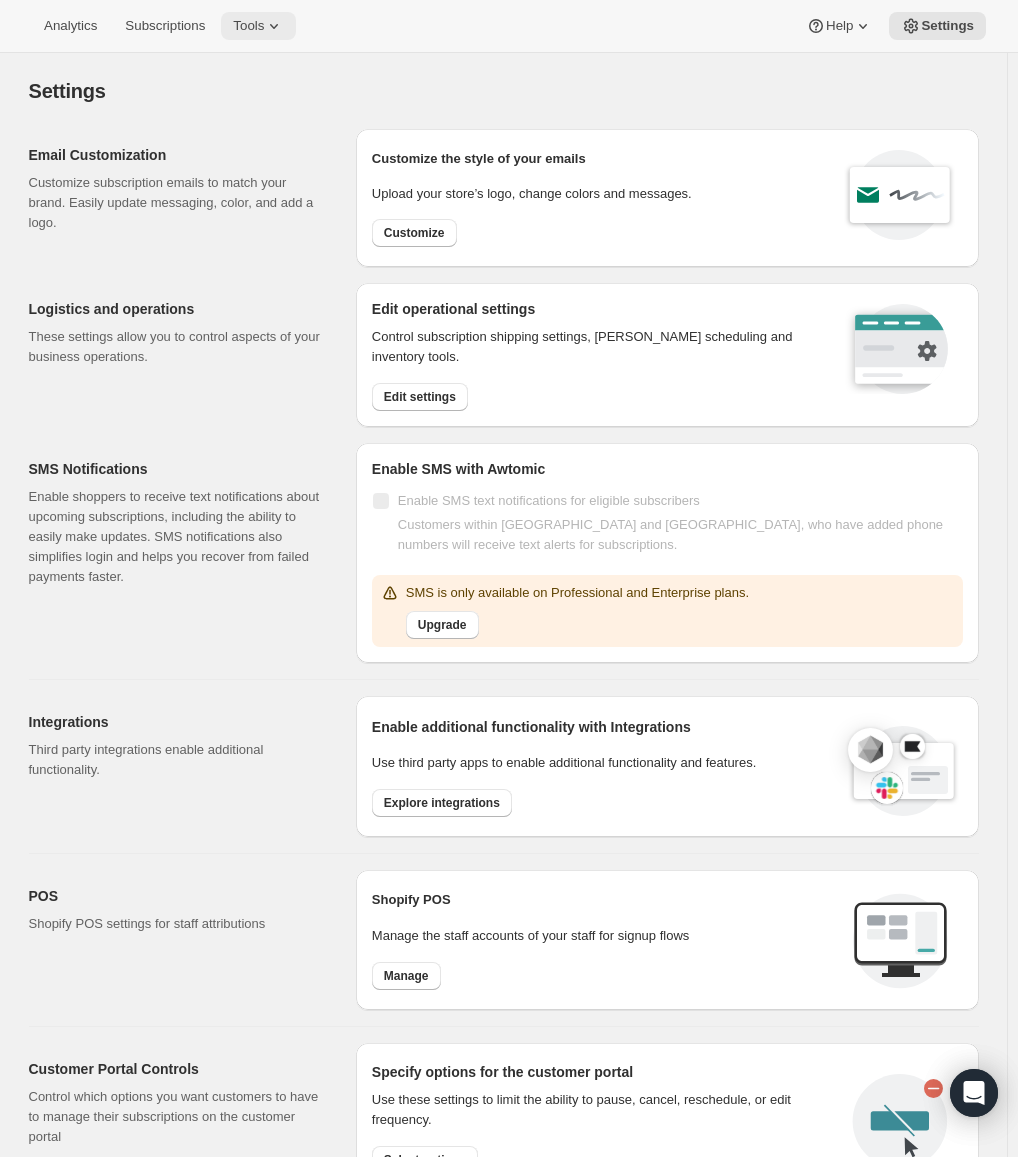 click on "Tools" at bounding box center (248, 26) 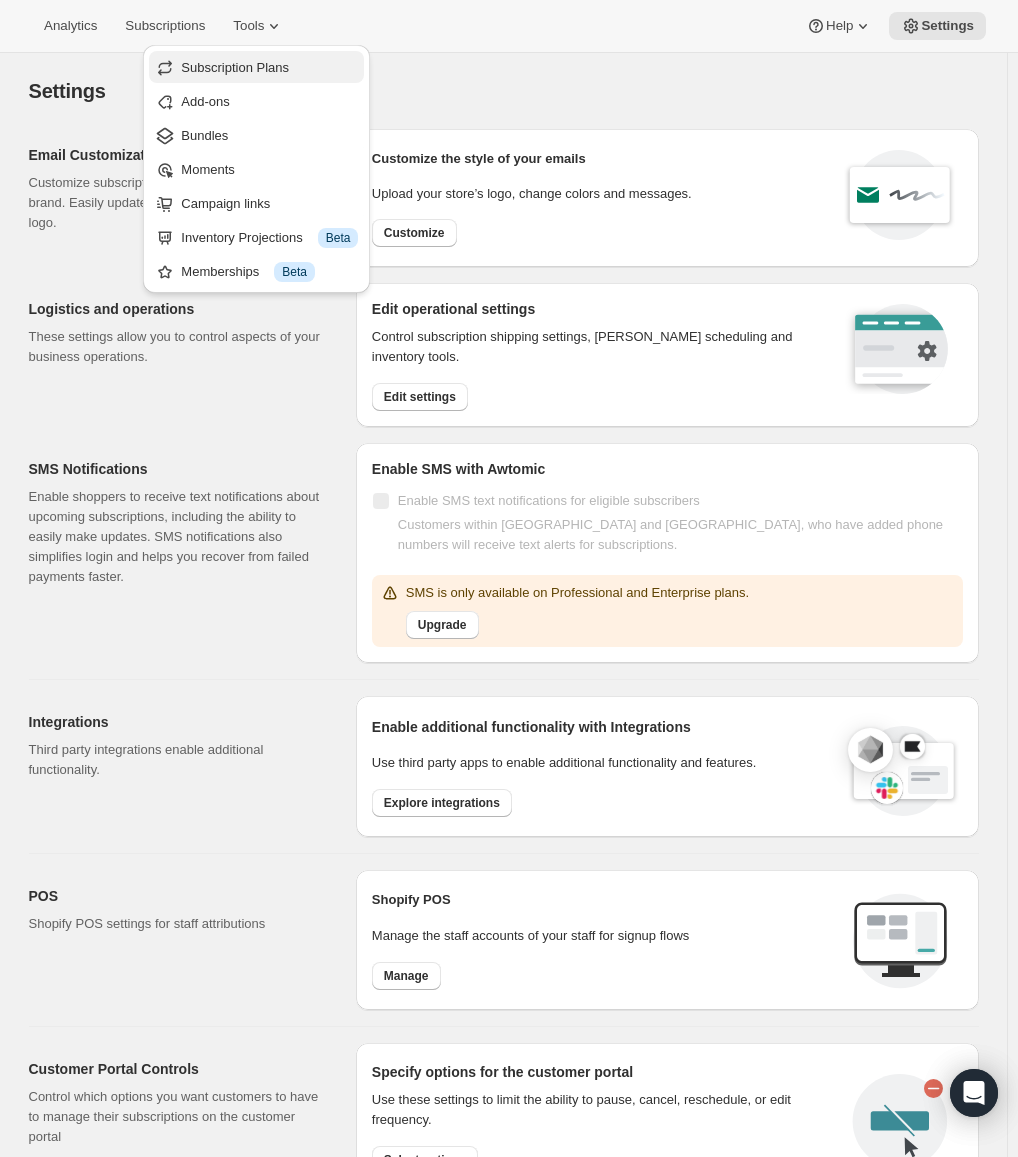 click on "Subscription Plans" at bounding box center (235, 67) 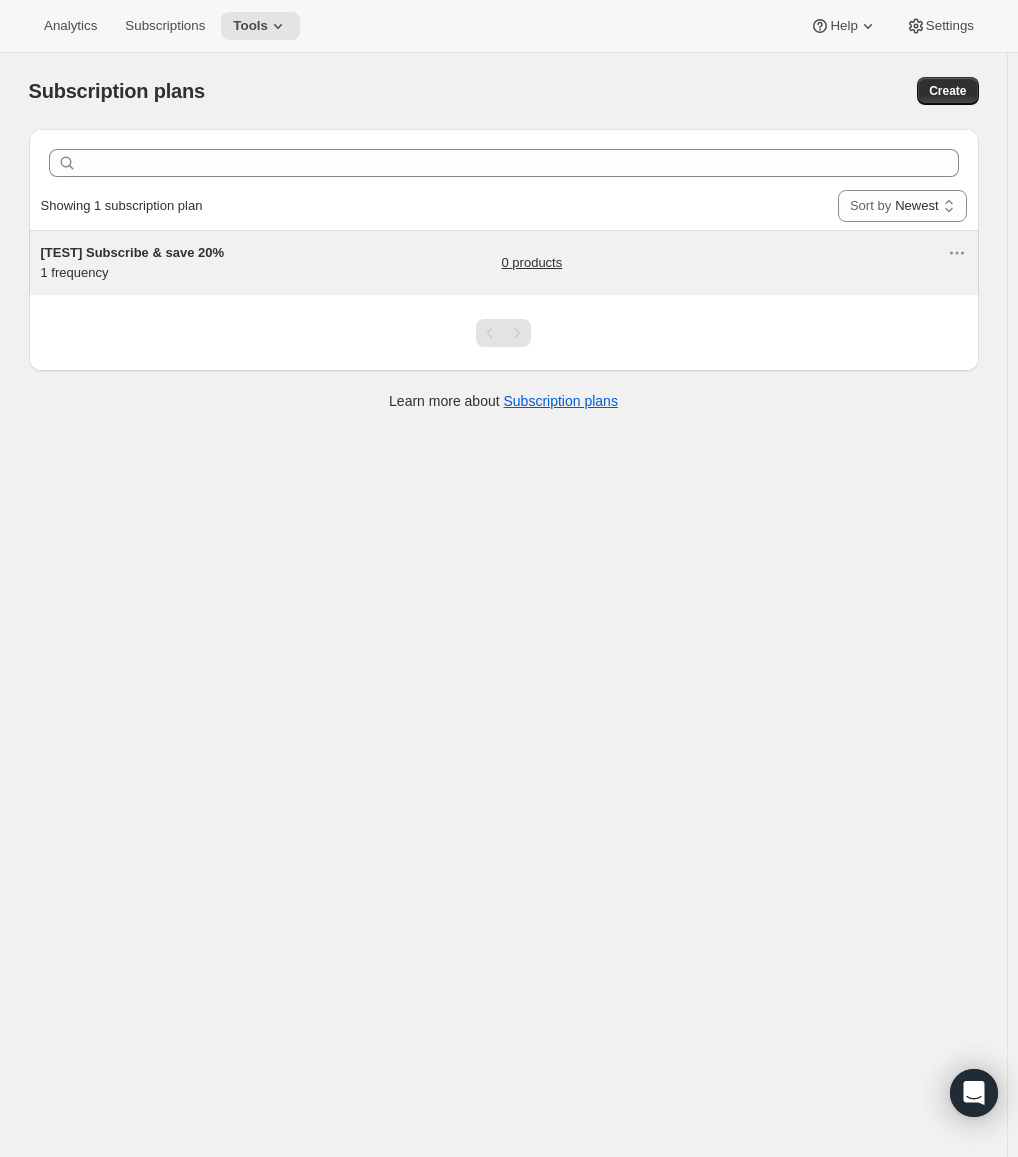 click on "[TEST] Subscribe & save 20%" at bounding box center [133, 252] 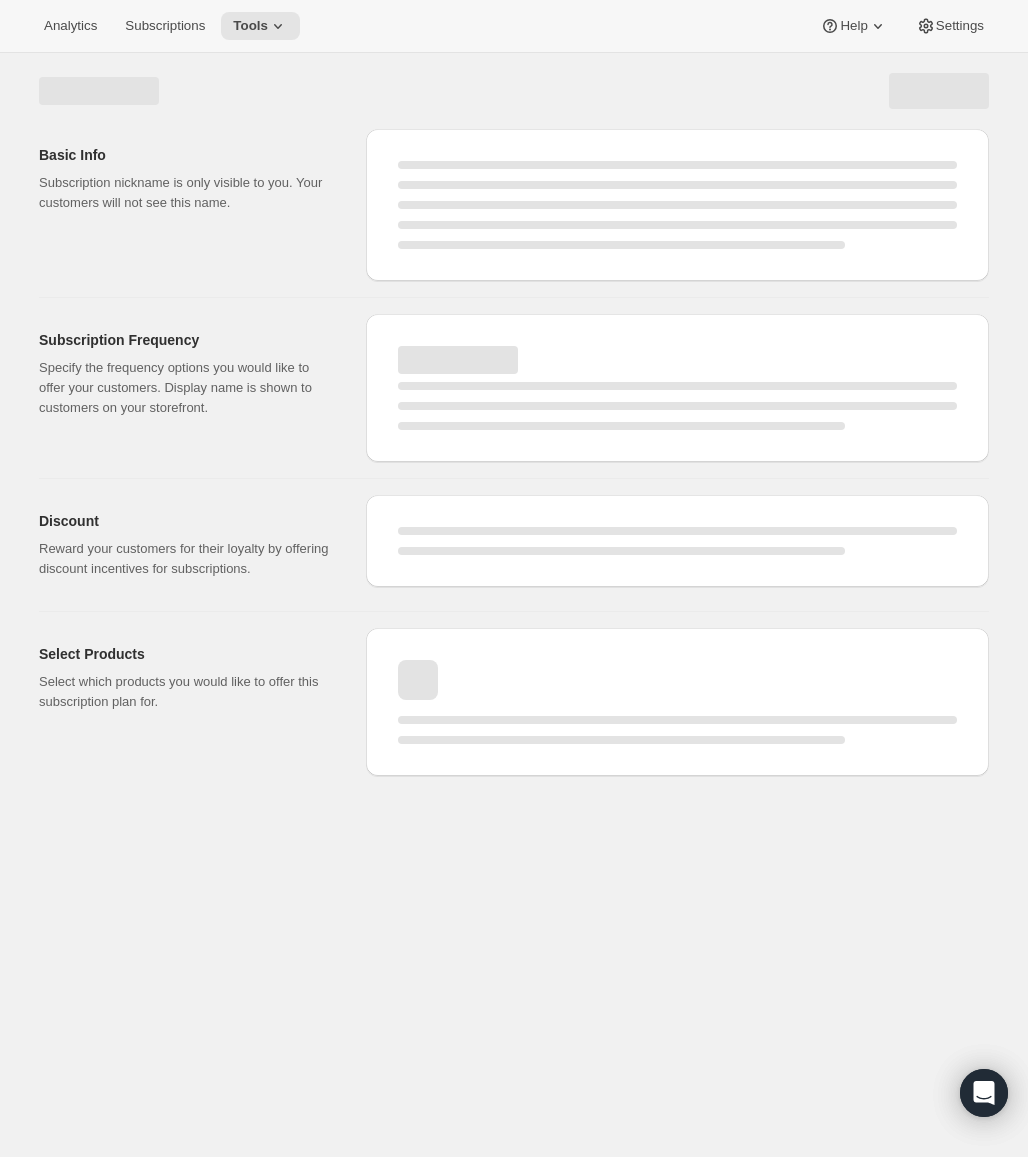 select on "WEEK" 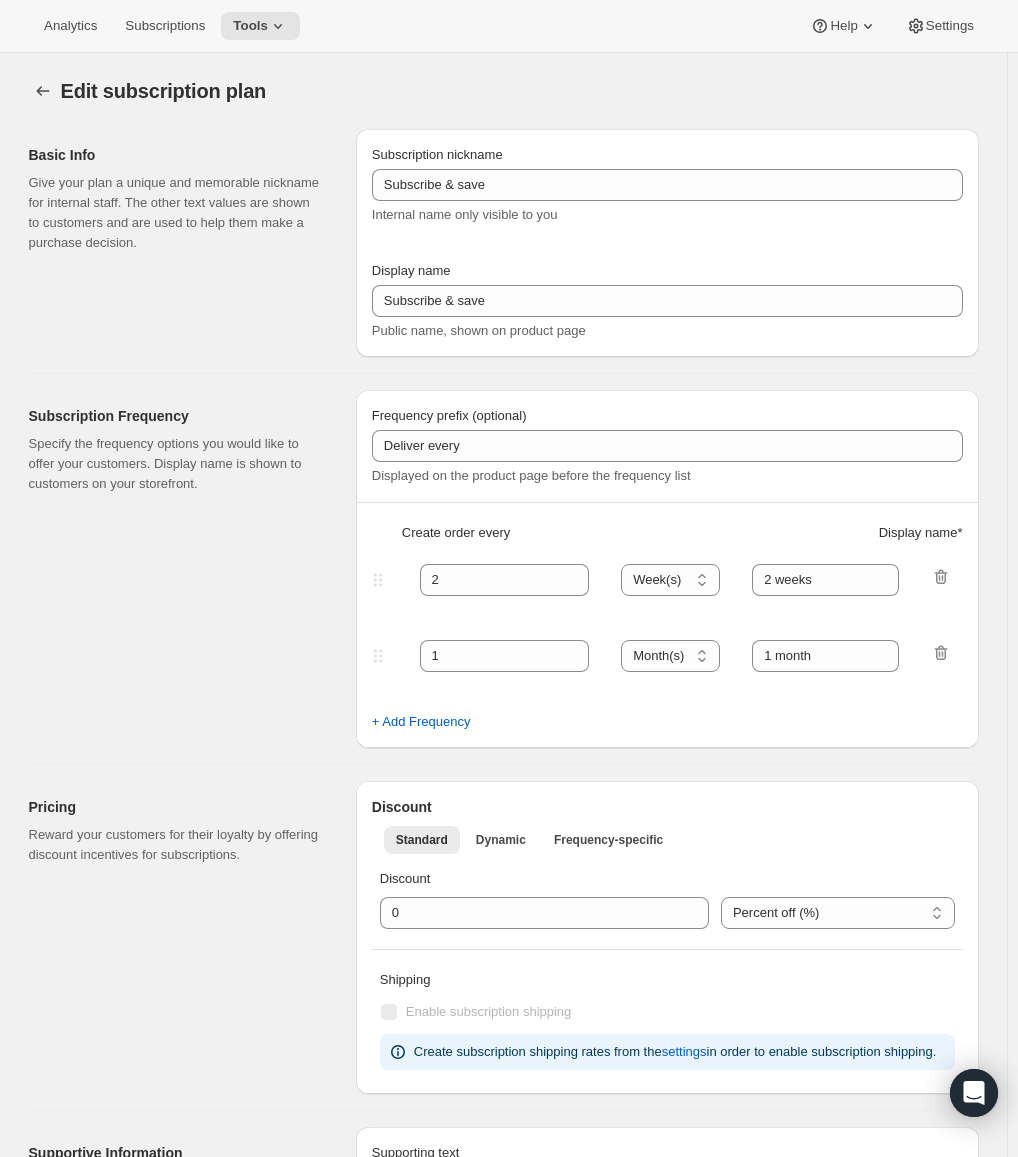 type on "[TEST] Subscribe & save 20%" 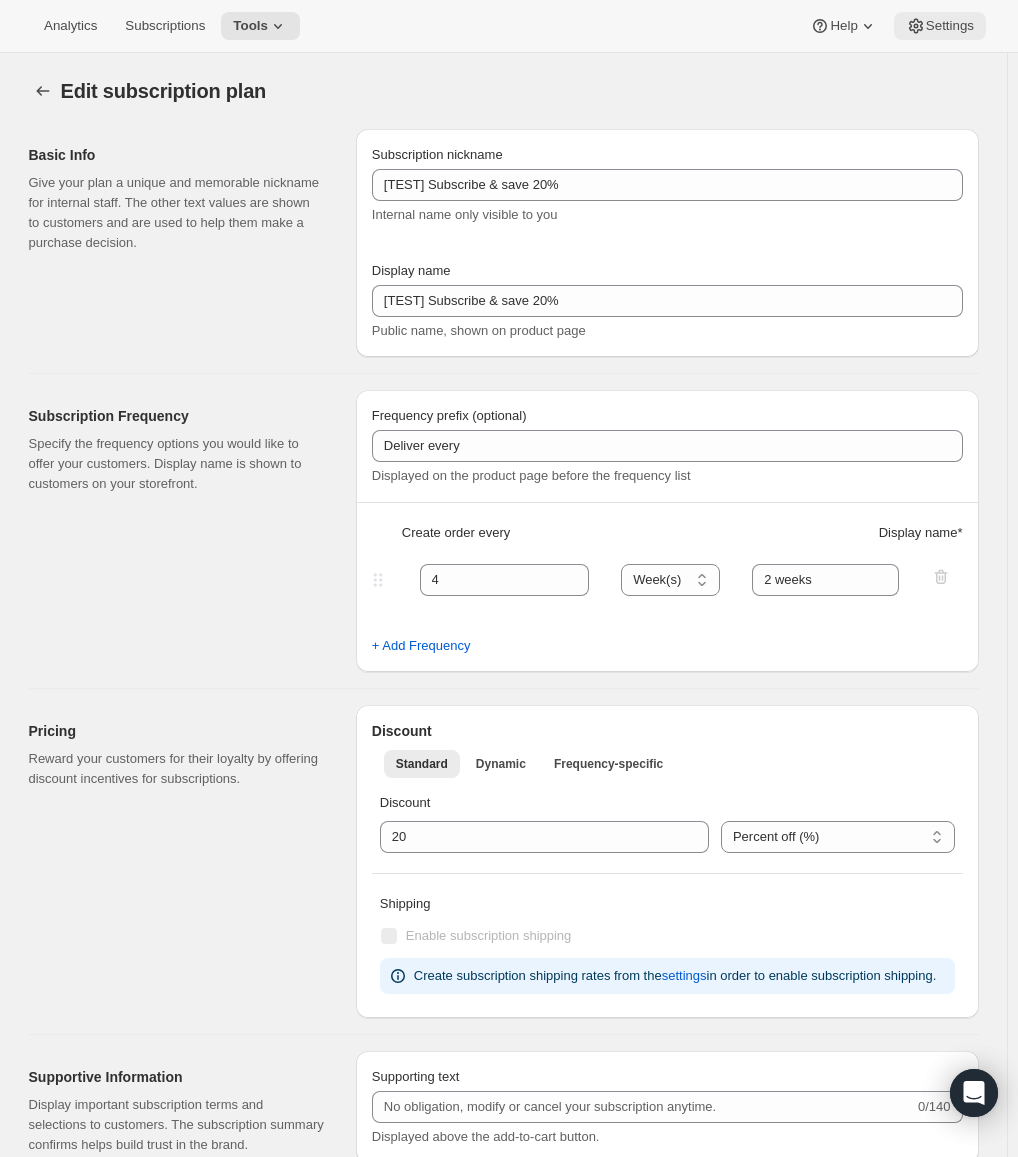 click on "Settings" at bounding box center (950, 26) 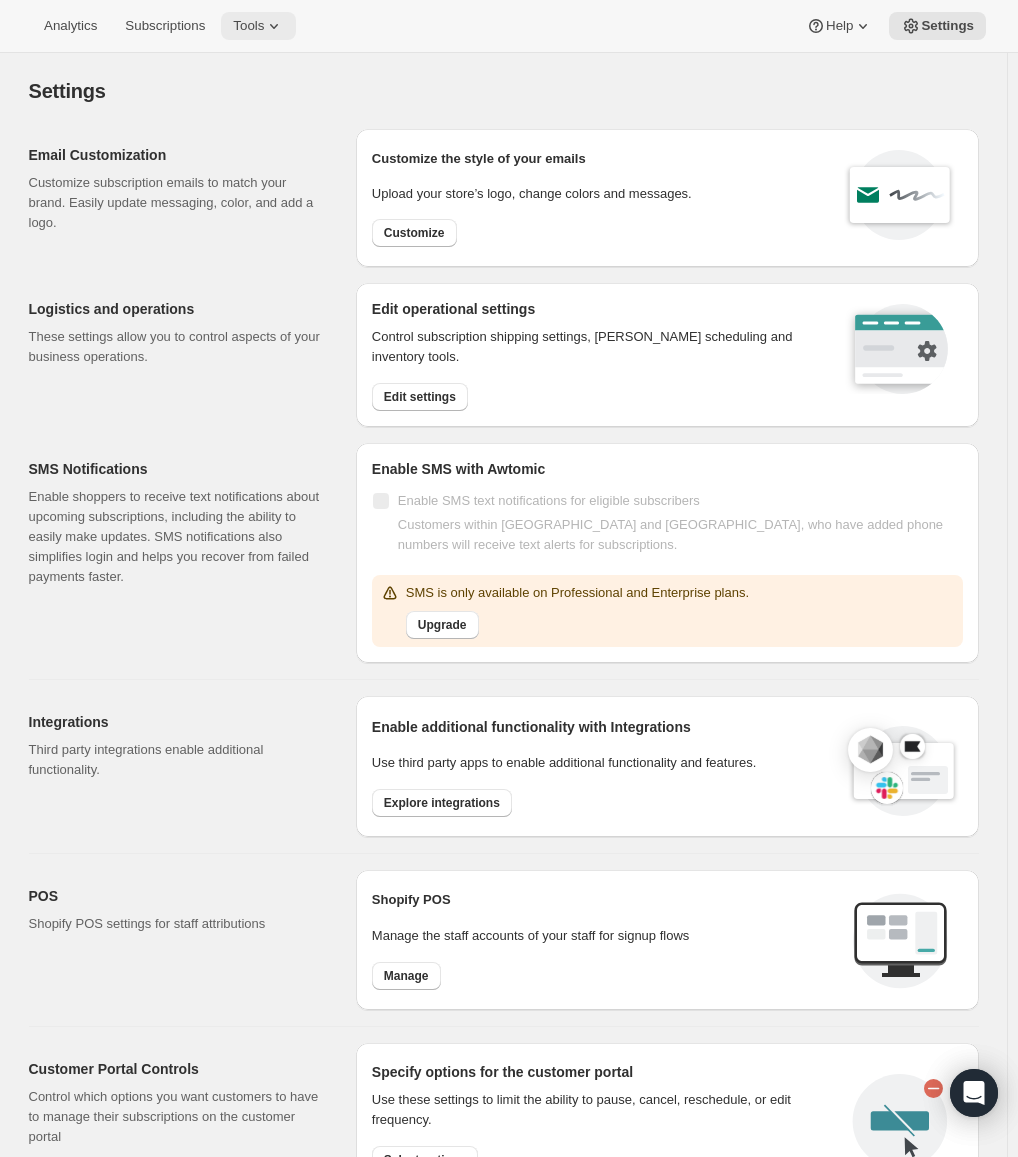 click on "Tools" at bounding box center (248, 26) 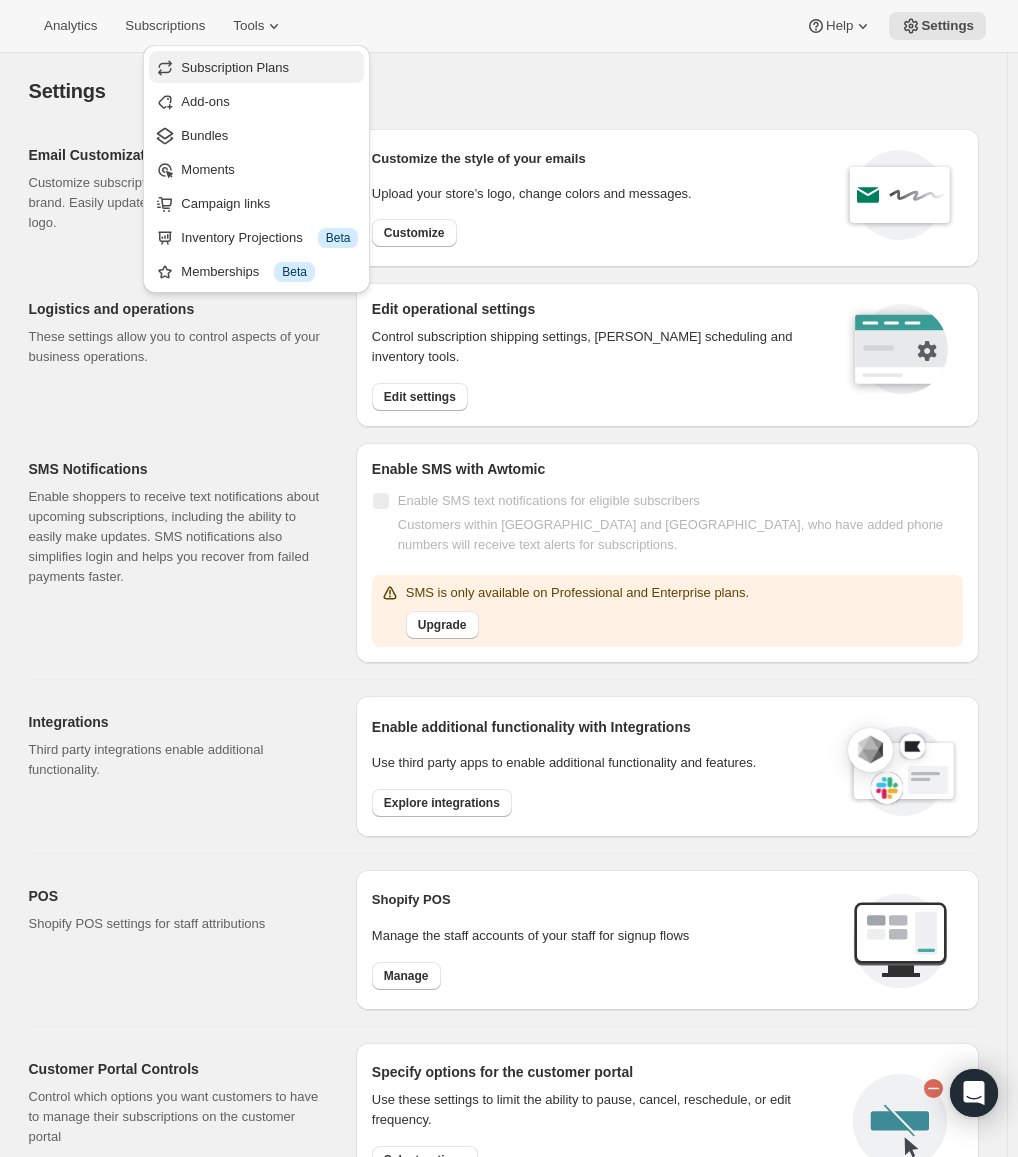 click on "Subscription Plans" at bounding box center [235, 67] 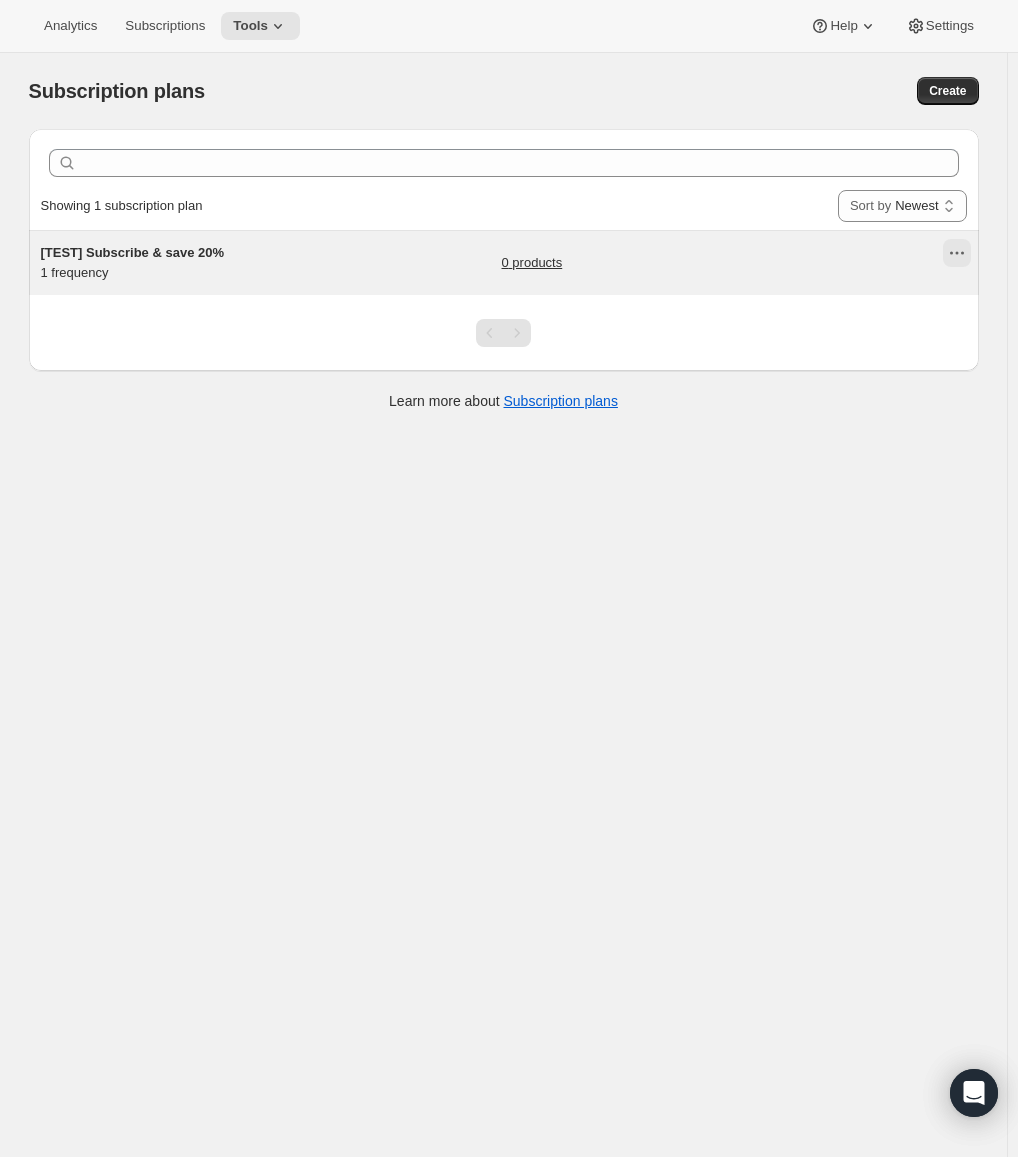 click 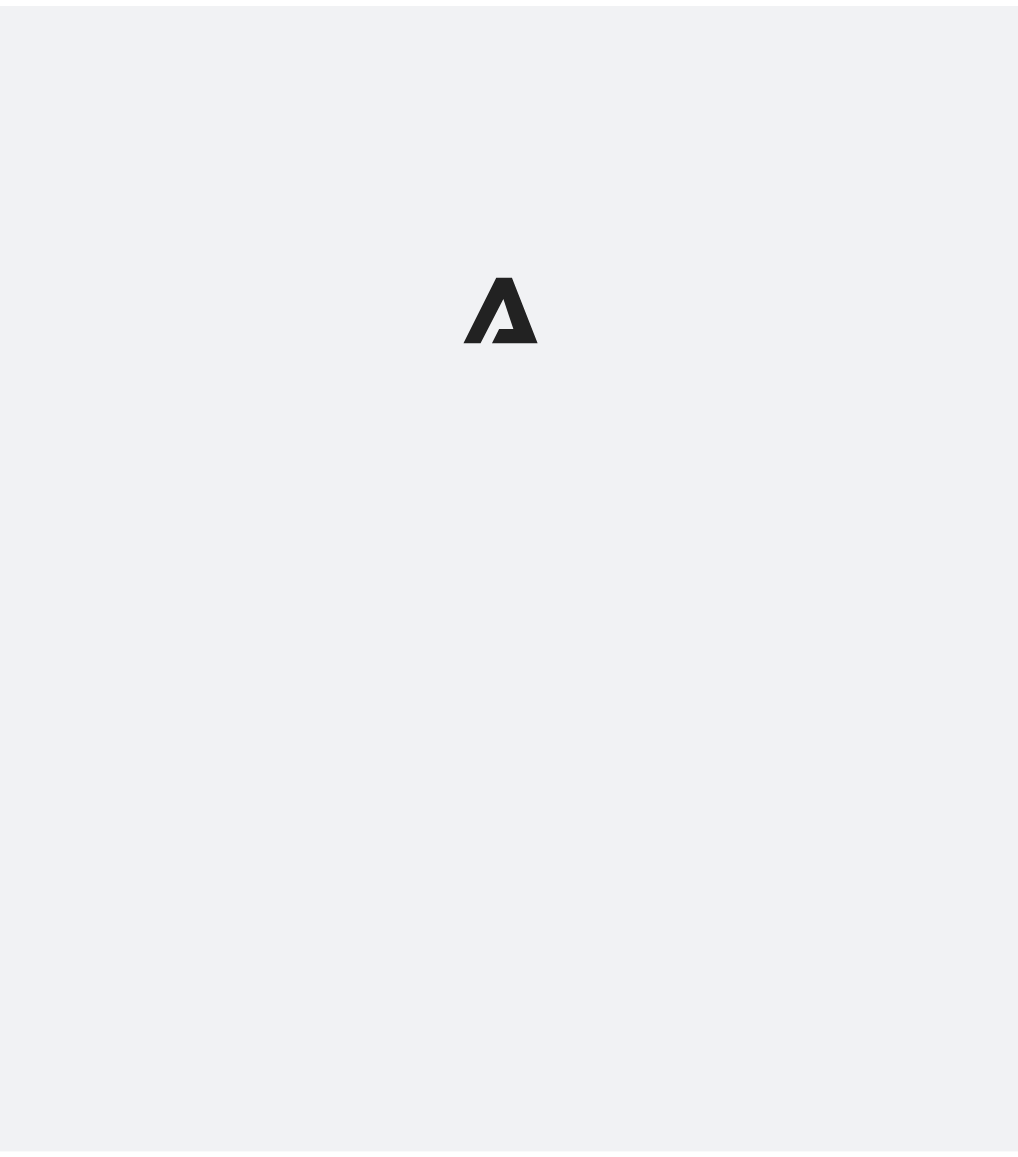 scroll, scrollTop: 0, scrollLeft: 0, axis: both 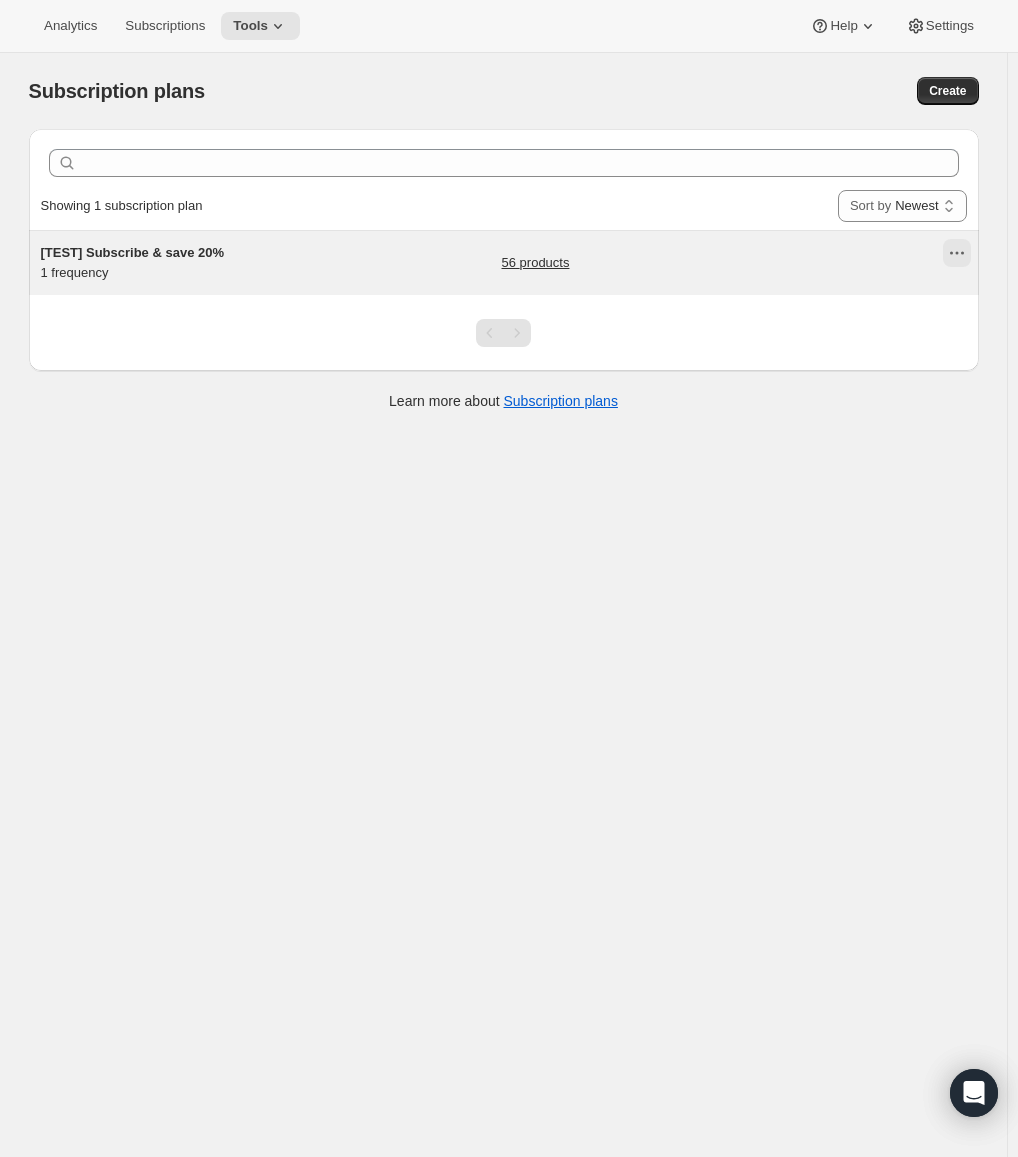 click 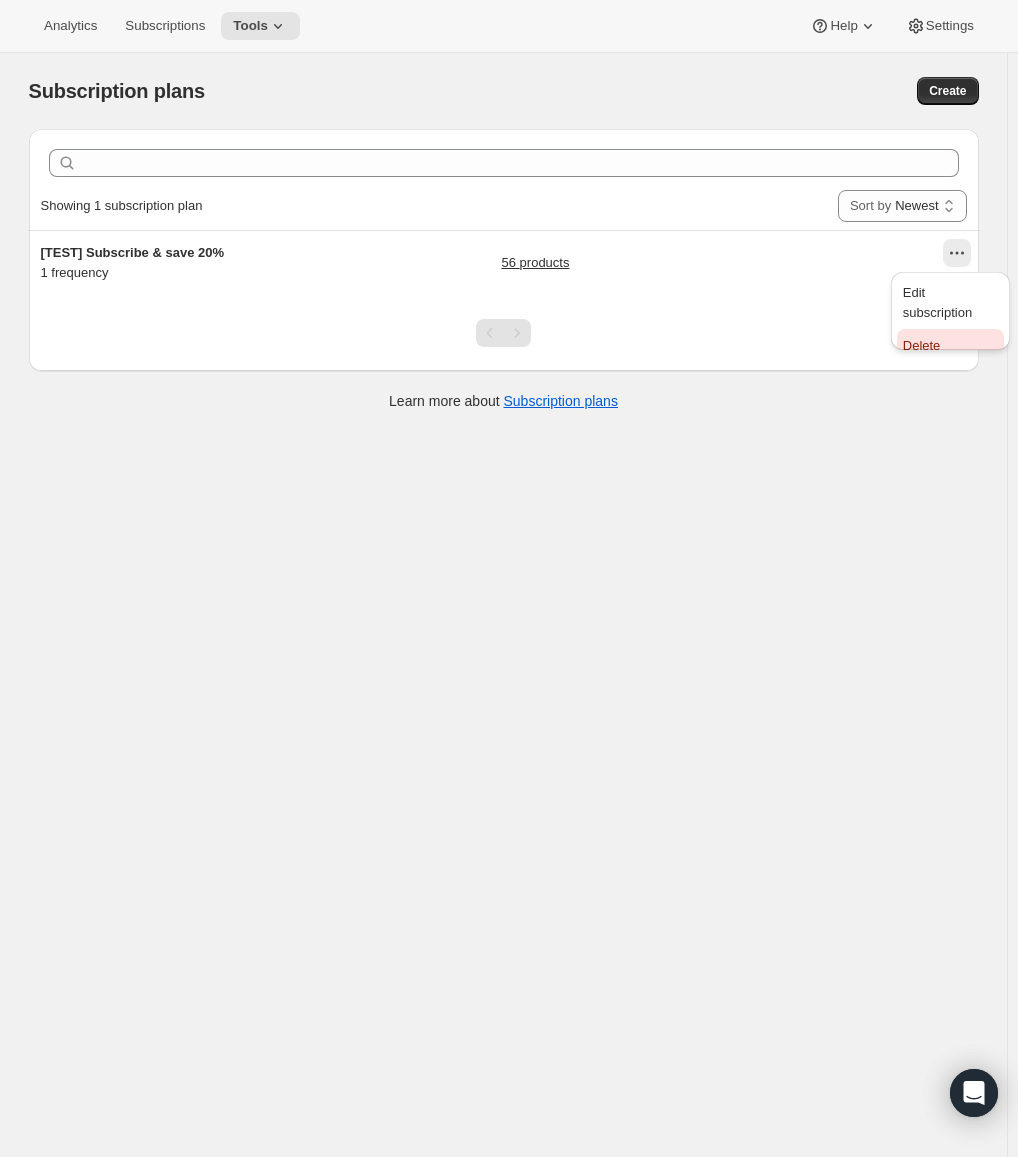 click on "Delete" at bounding box center (950, 345) 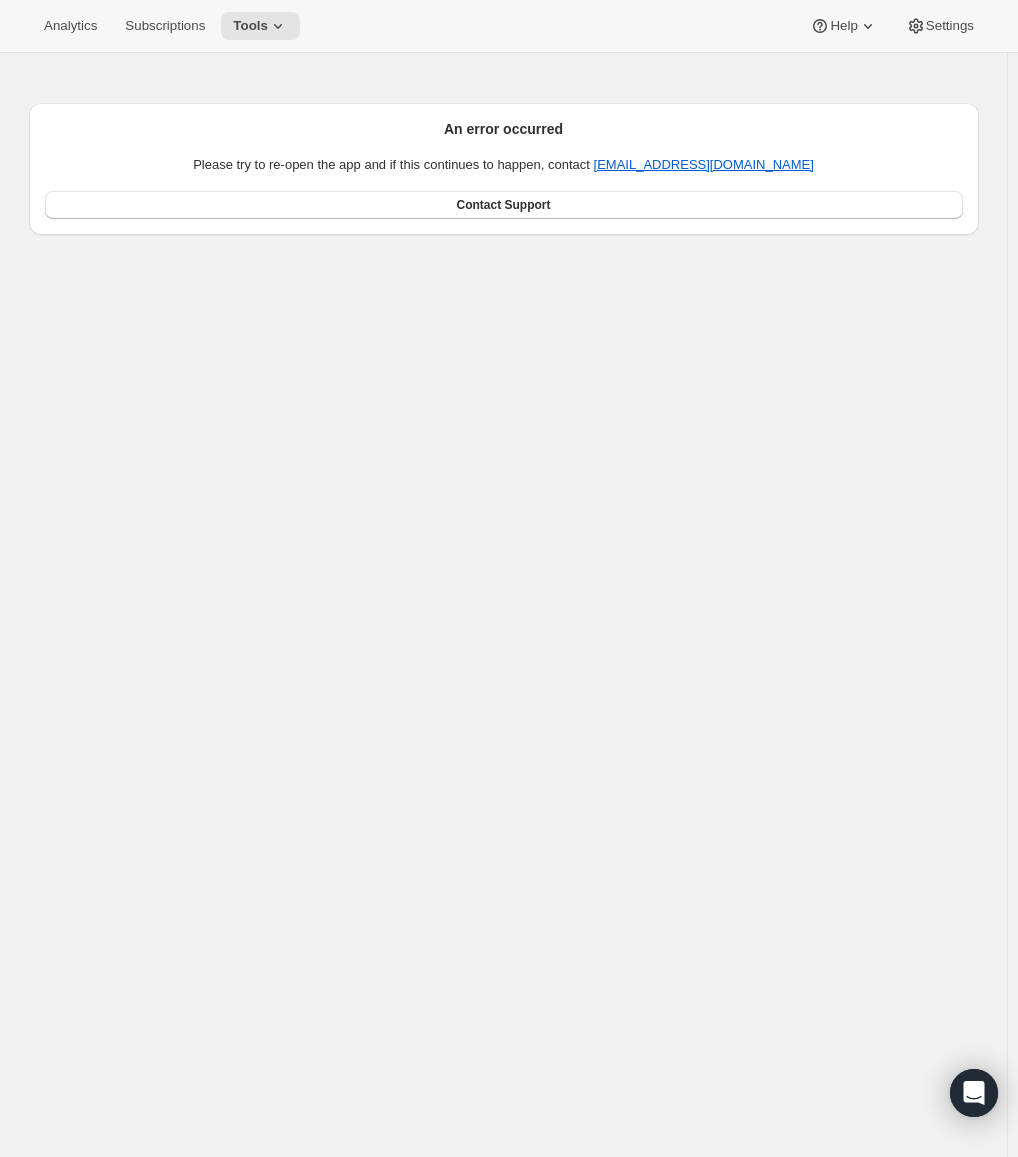 click on "An error occurred" at bounding box center [504, 129] 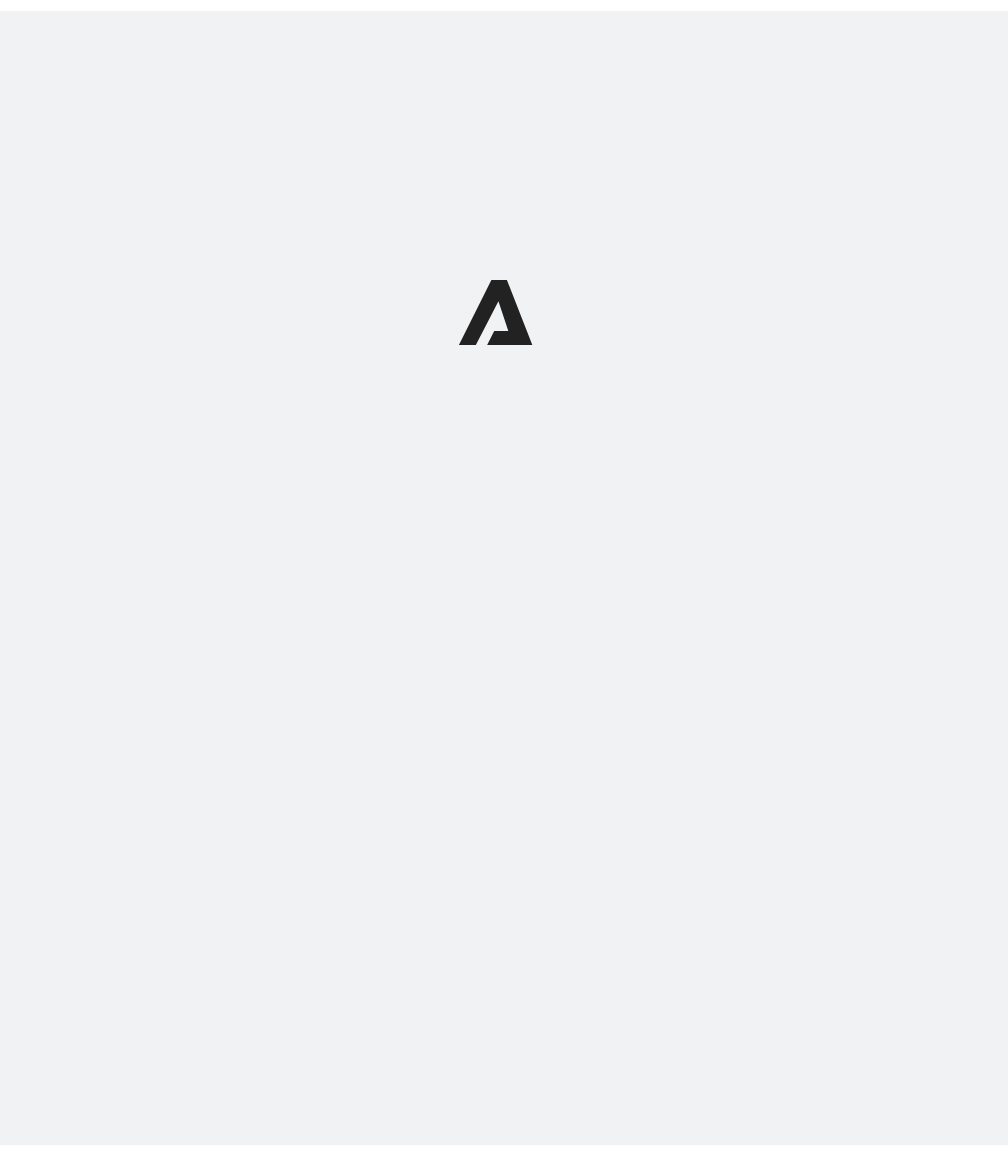 scroll, scrollTop: 0, scrollLeft: 0, axis: both 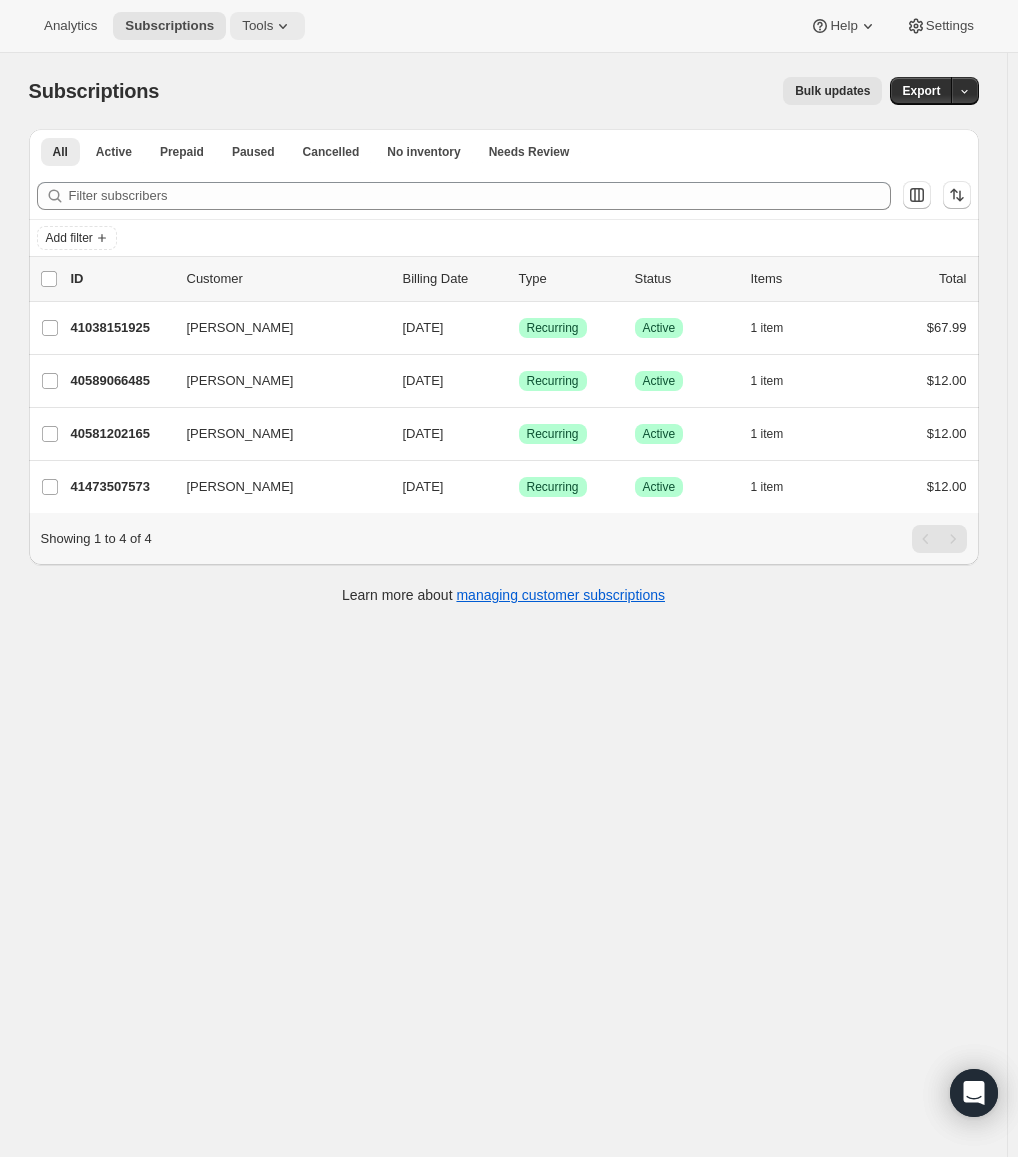 click on "Tools" at bounding box center [267, 26] 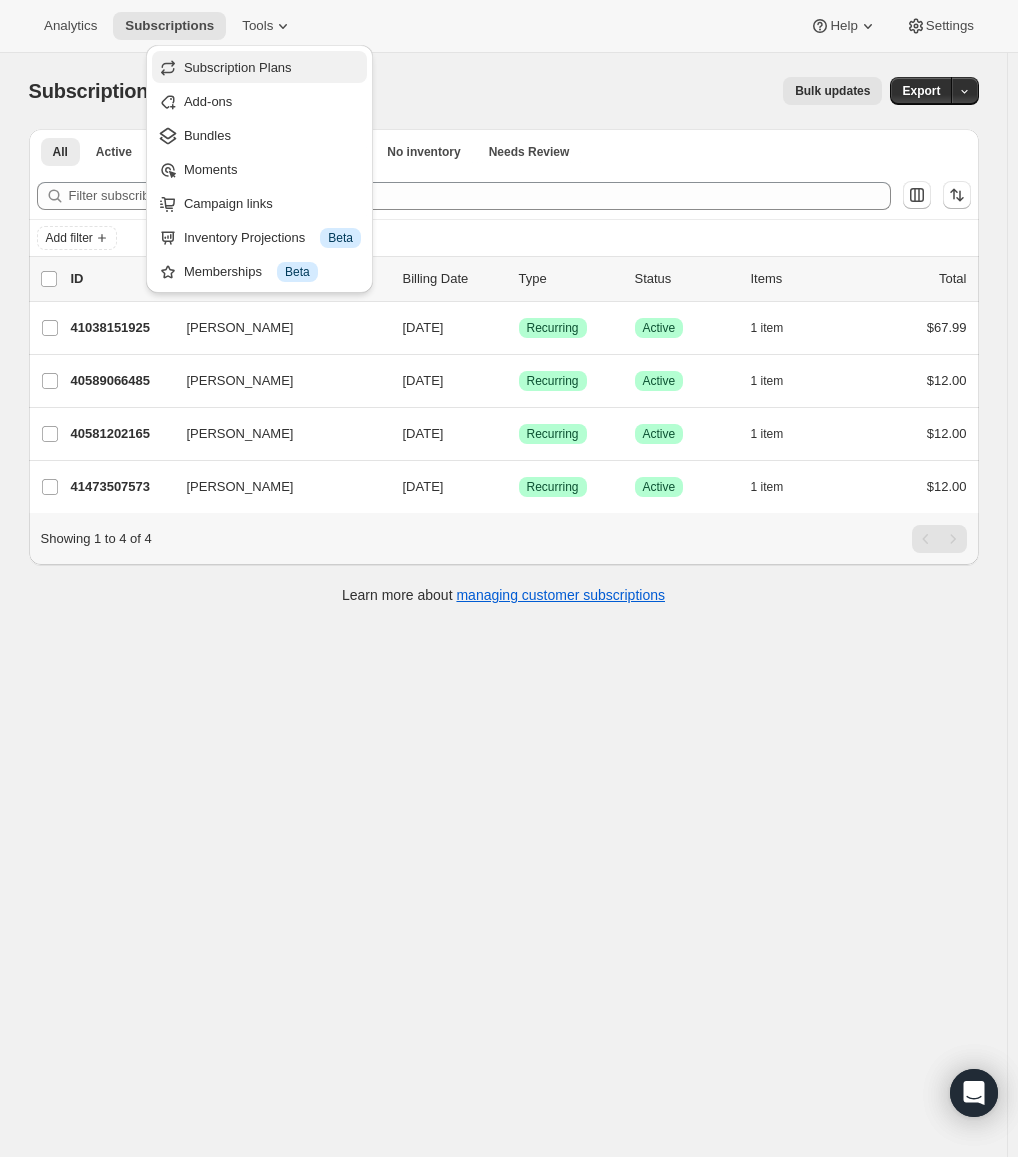 click on "Subscription Plans" at bounding box center [259, 67] 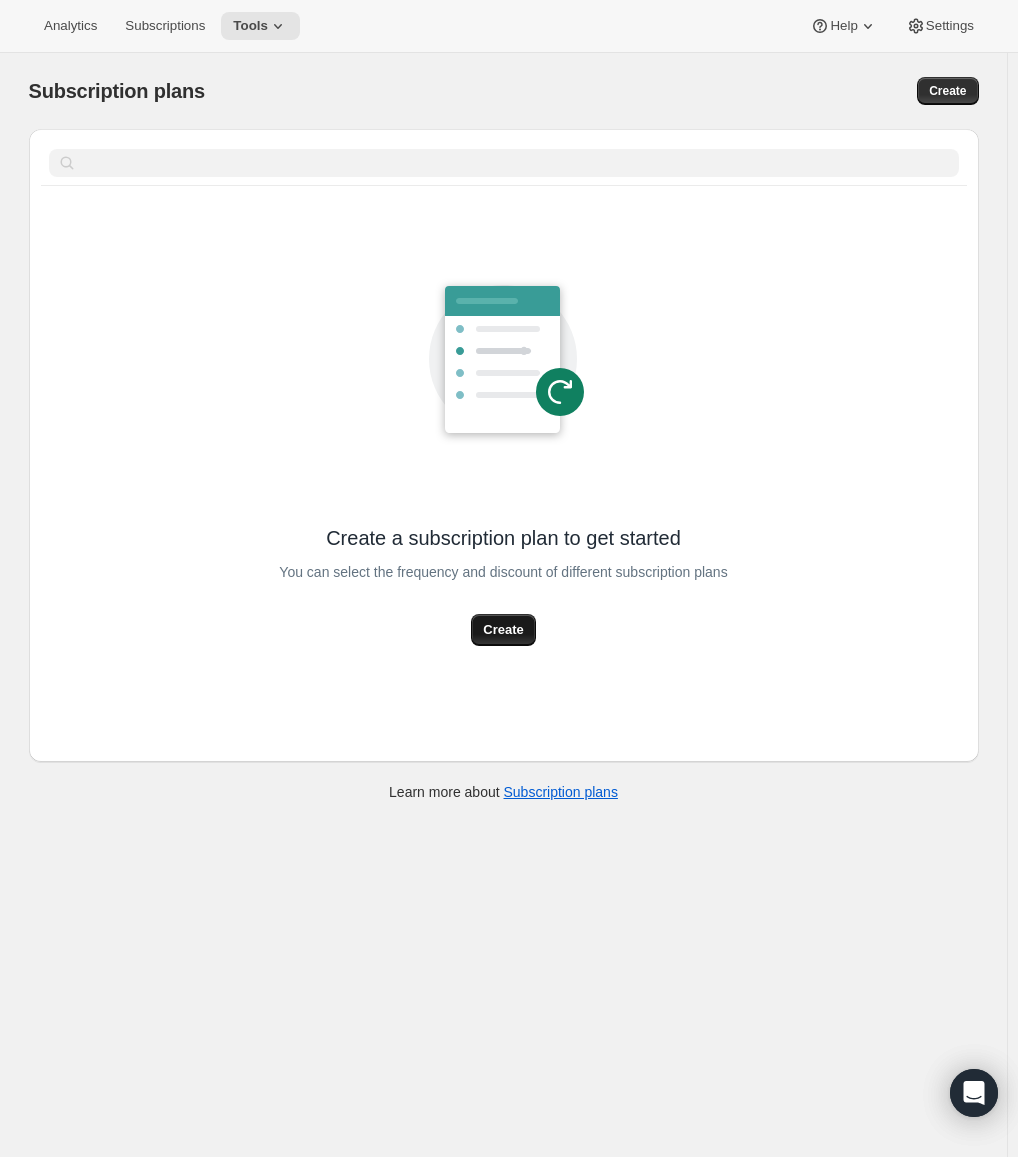 click on "Create" at bounding box center (503, 630) 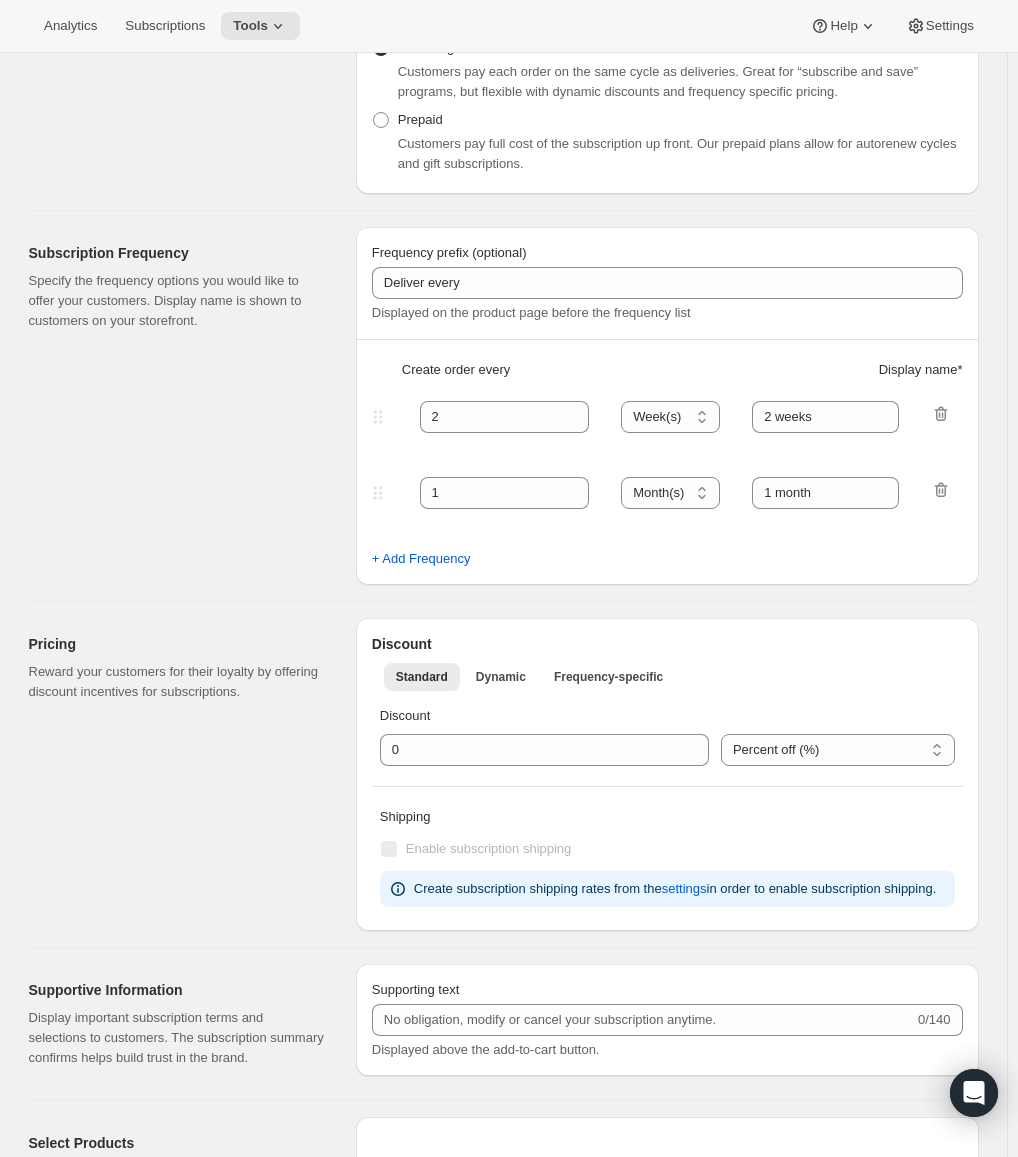scroll, scrollTop: 0, scrollLeft: 0, axis: both 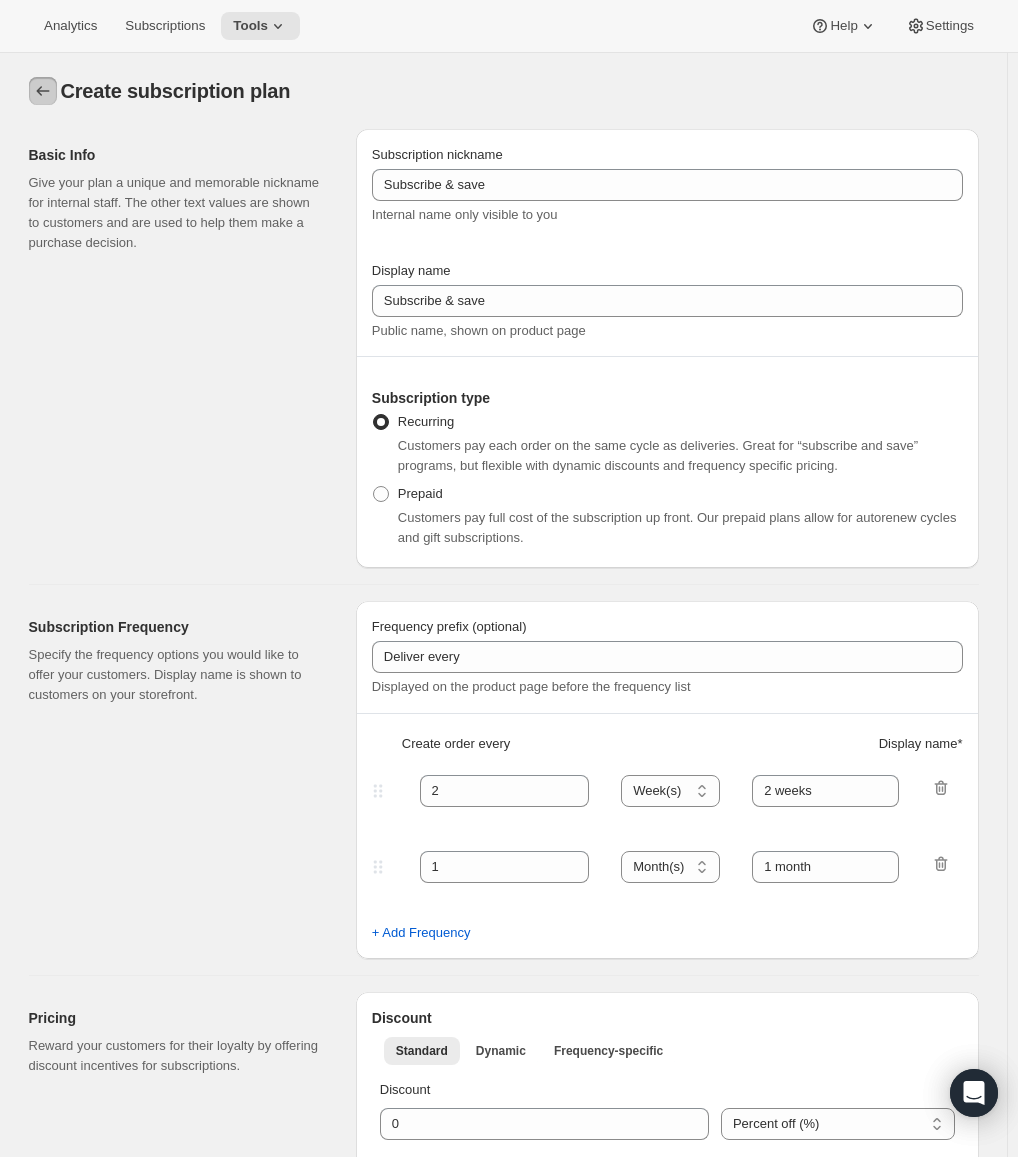 click 